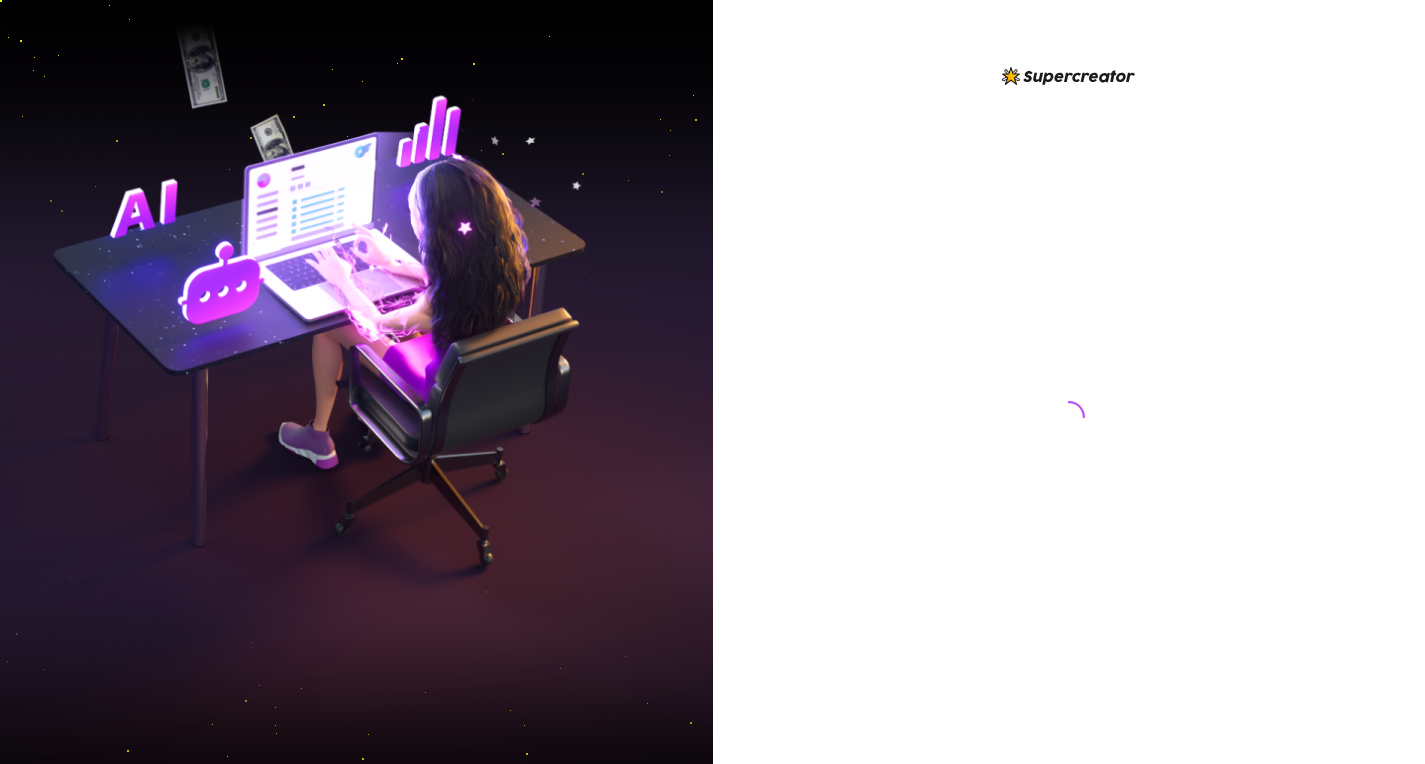 scroll, scrollTop: 0, scrollLeft: 0, axis: both 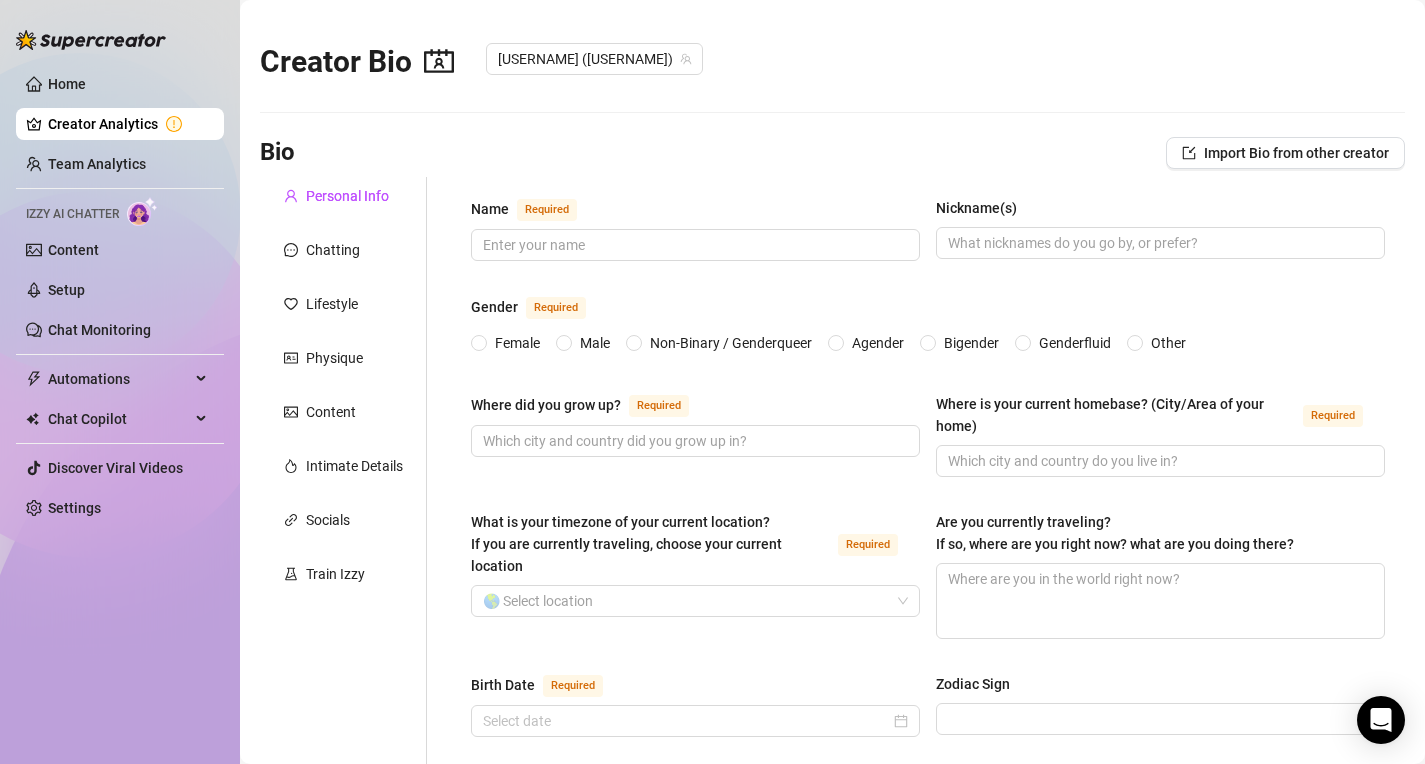 type 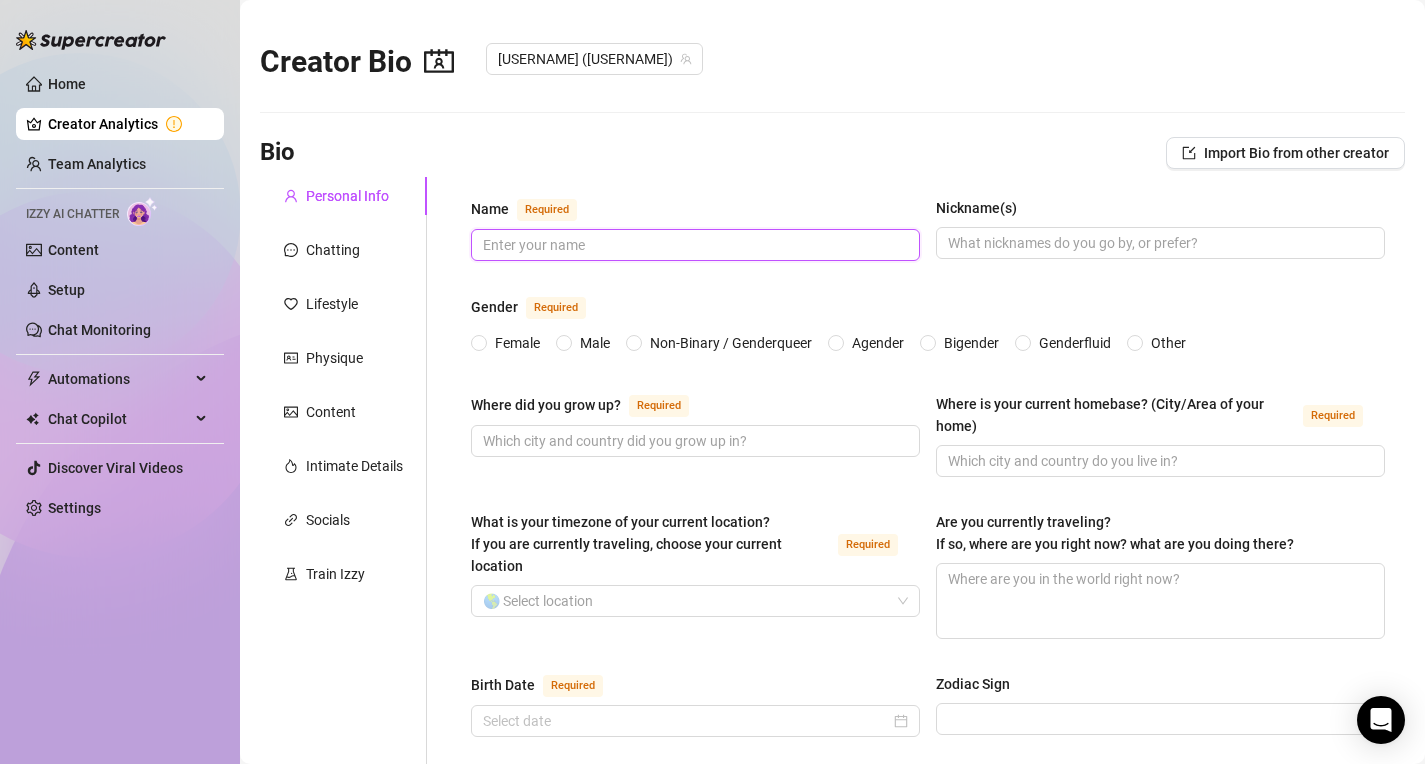 click on "Name Required" at bounding box center [693, 245] 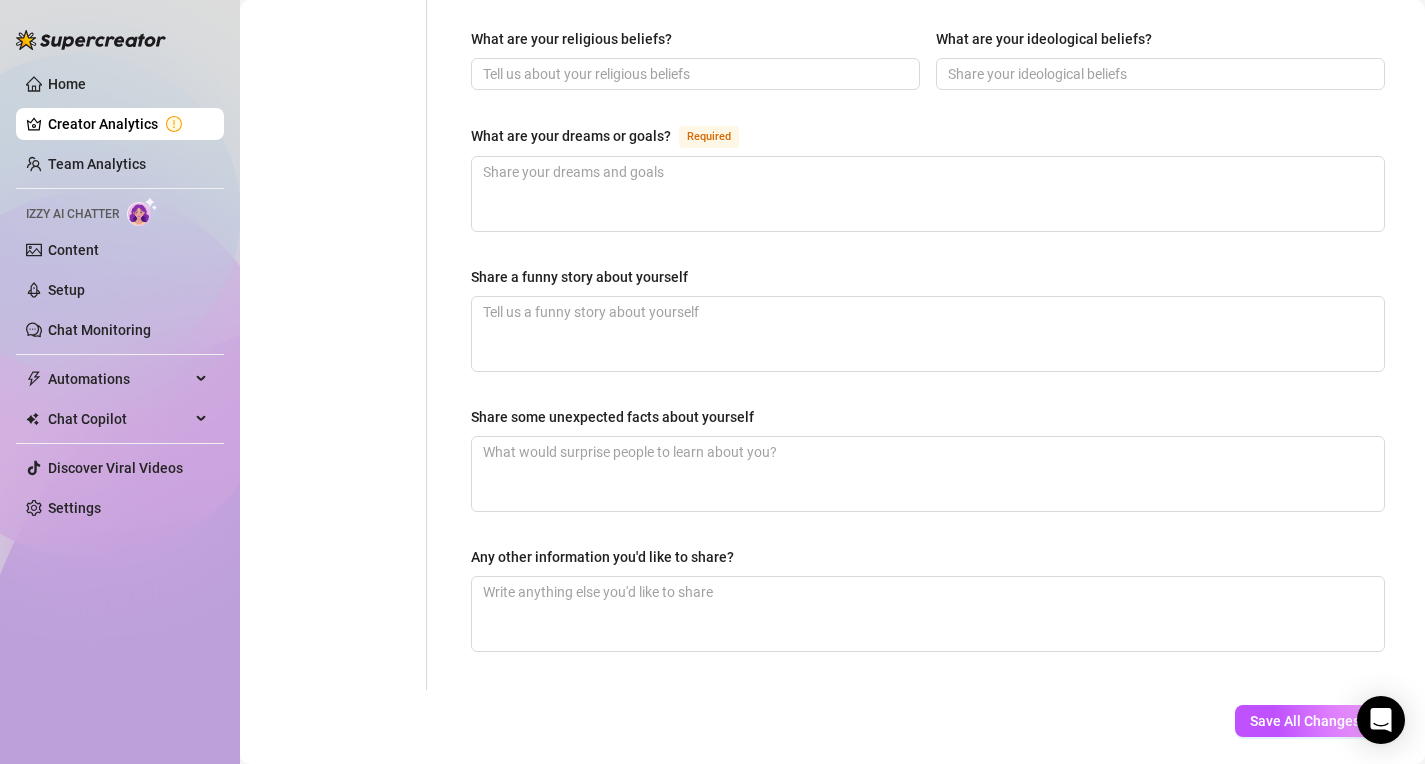scroll, scrollTop: 1192, scrollLeft: 0, axis: vertical 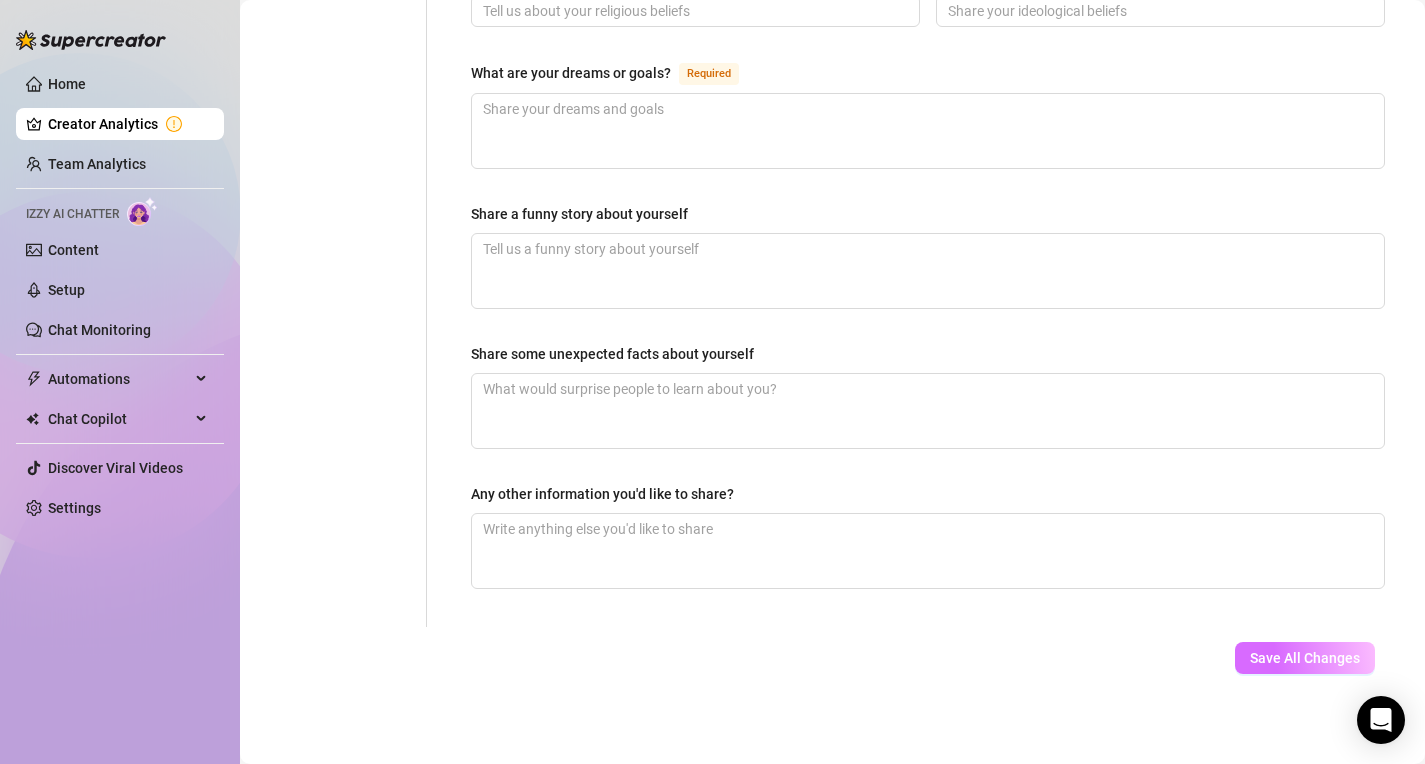 type on "[PERSON]" 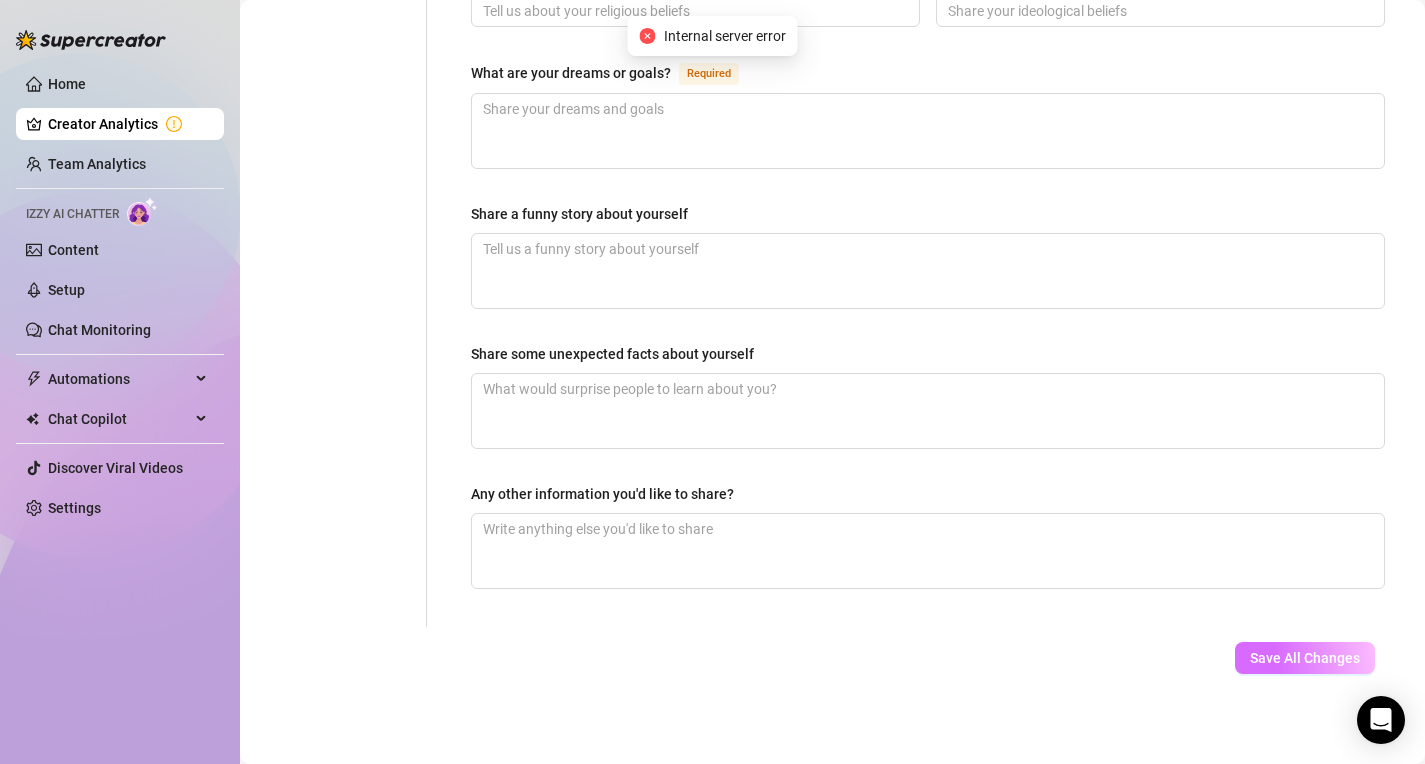 click on "Save All Changes" at bounding box center [1305, 658] 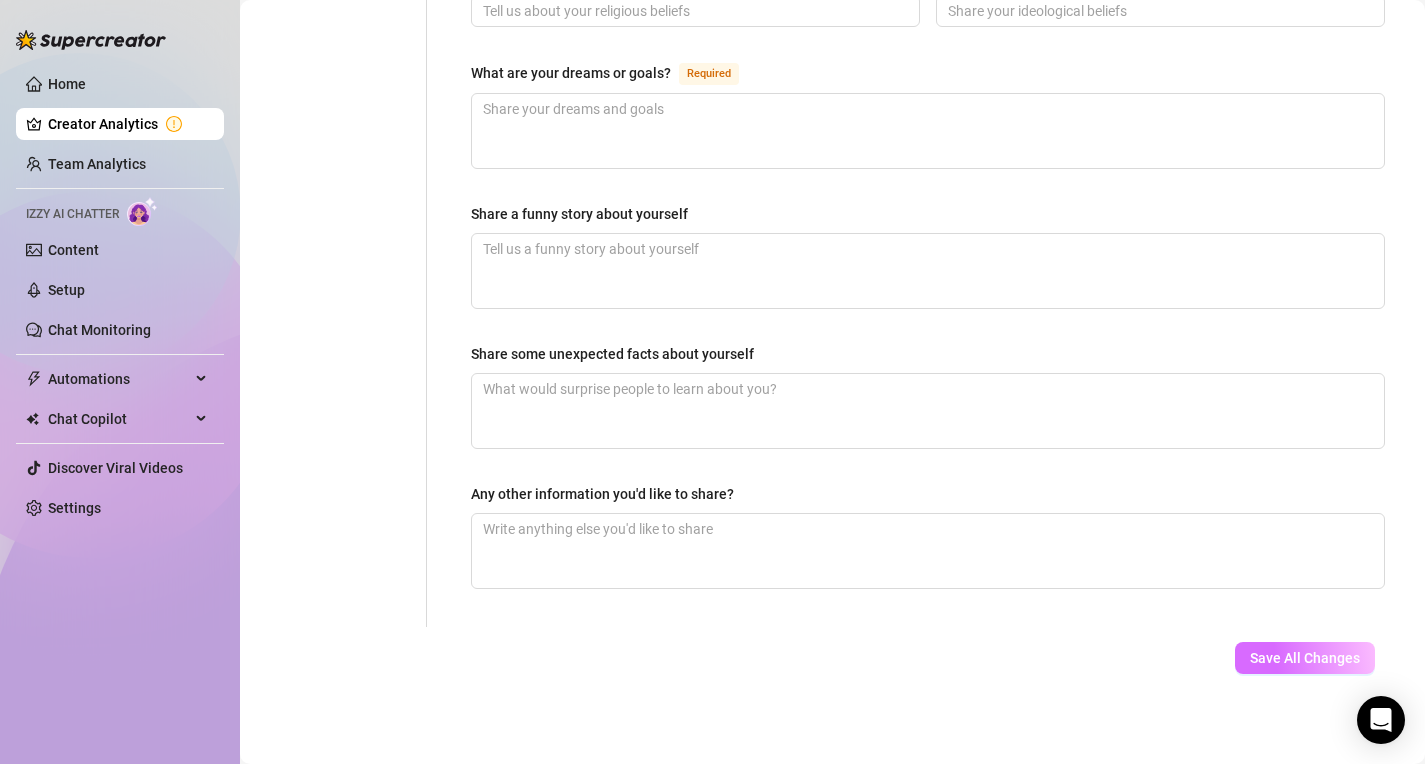 click on "Save All Changes" at bounding box center (1305, 658) 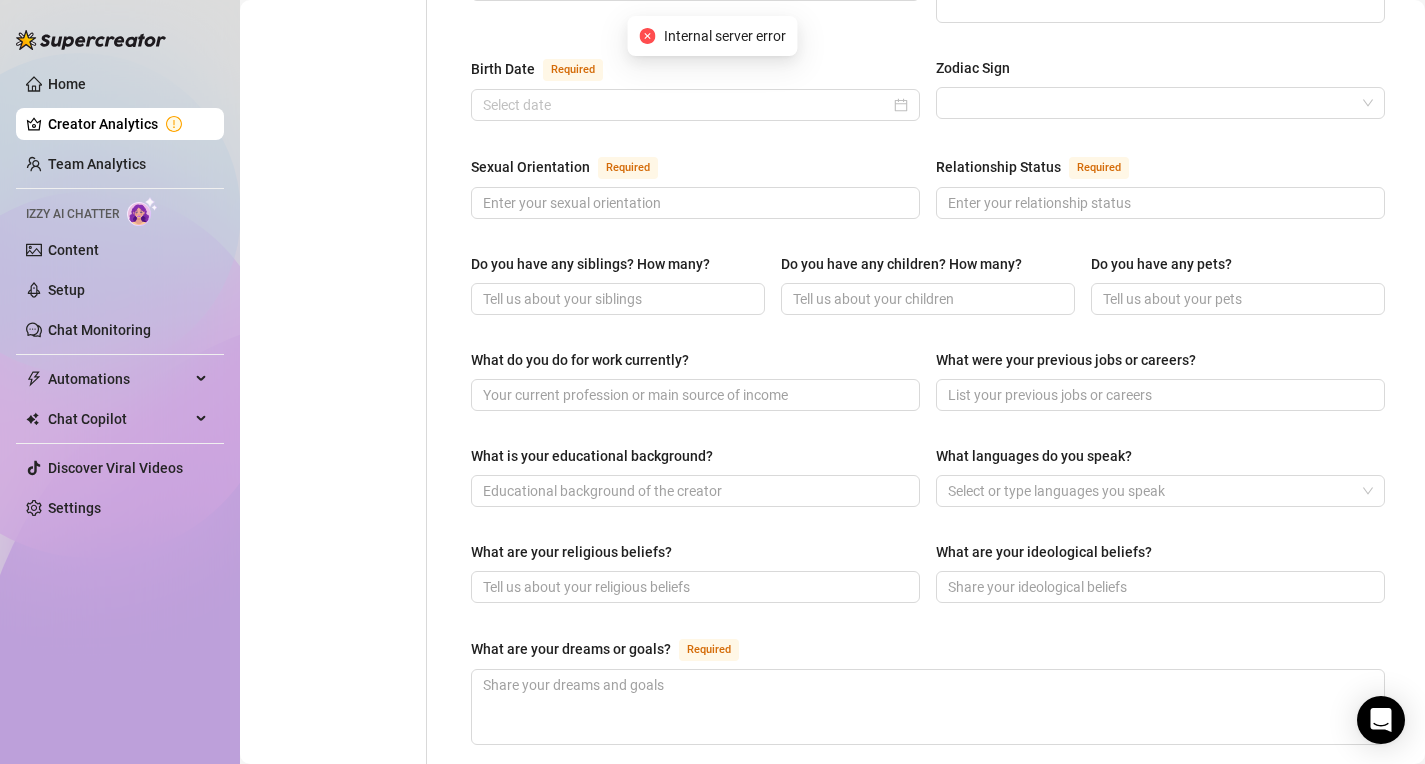 scroll, scrollTop: 0, scrollLeft: 0, axis: both 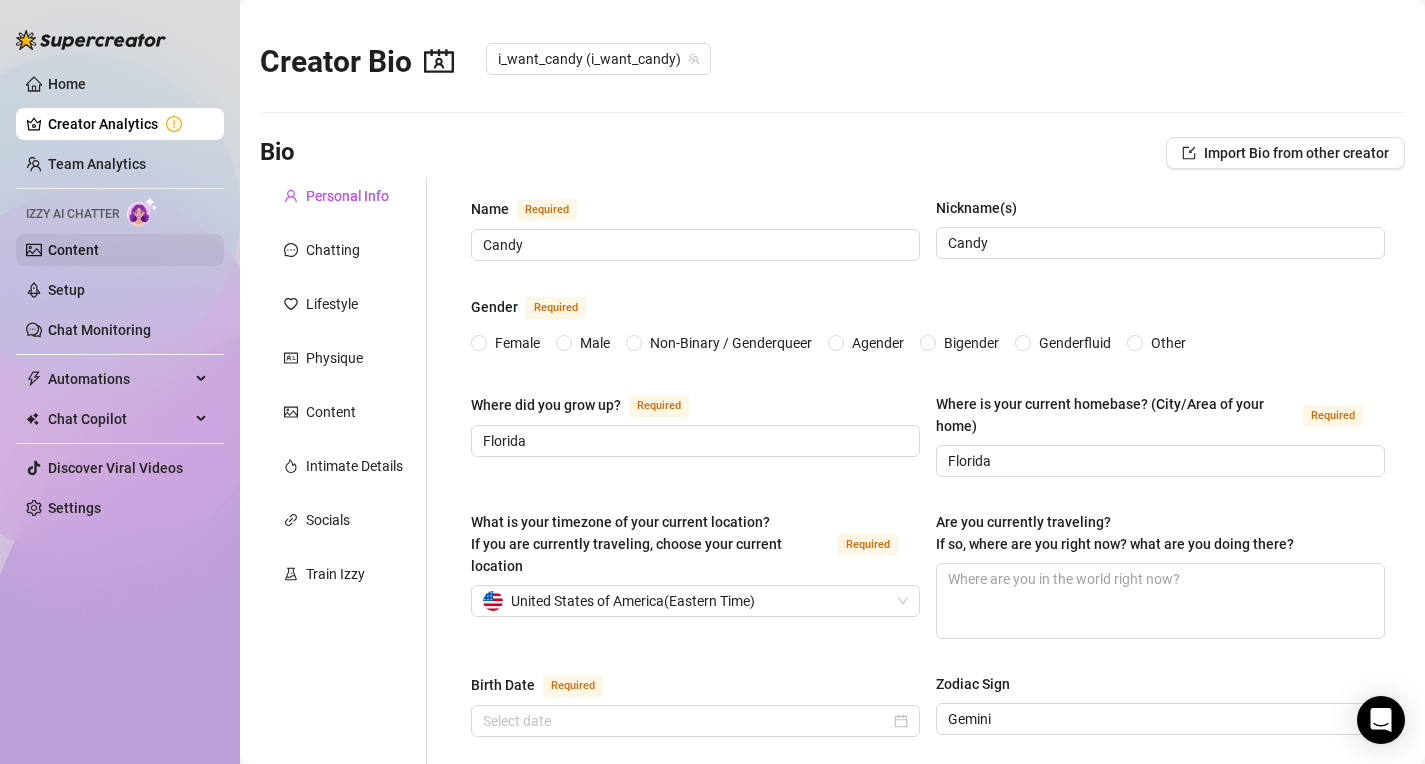 type 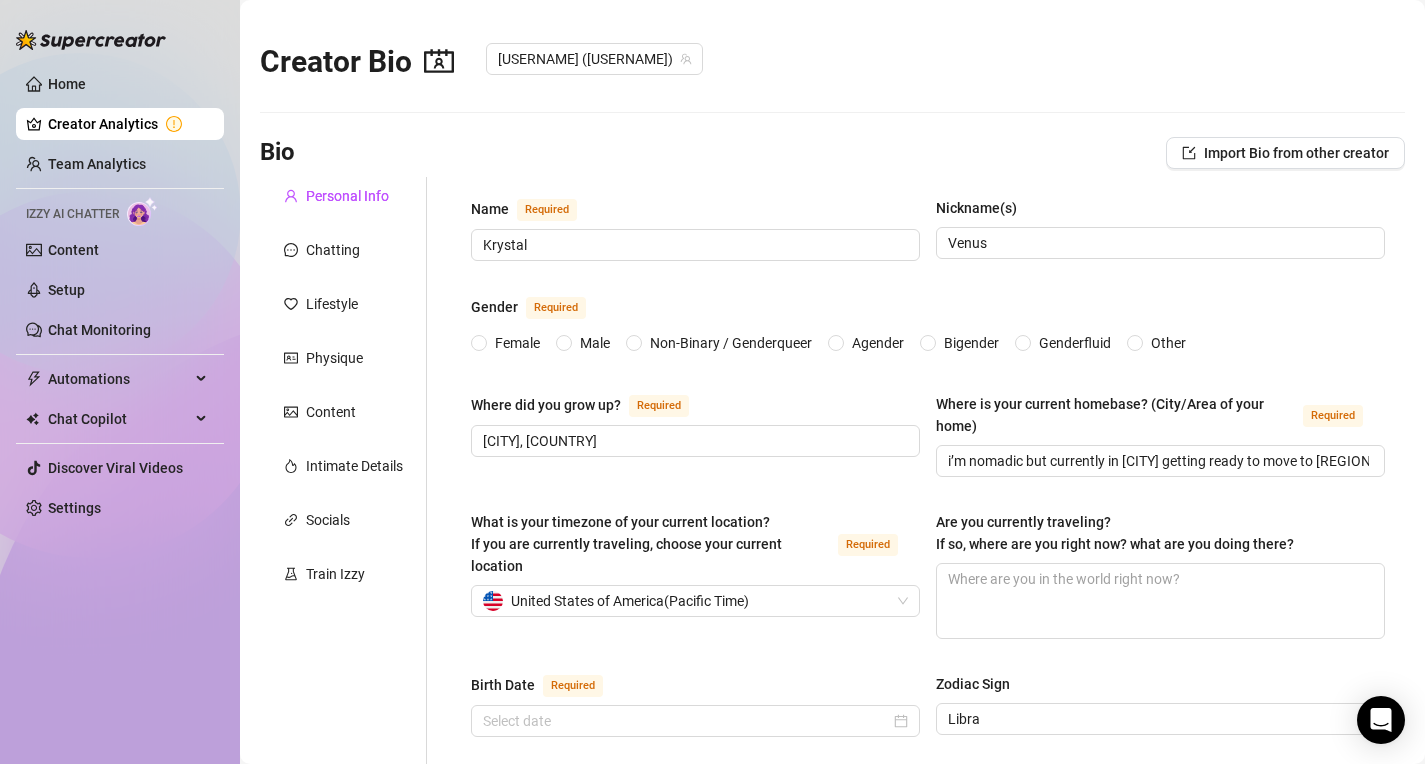 type 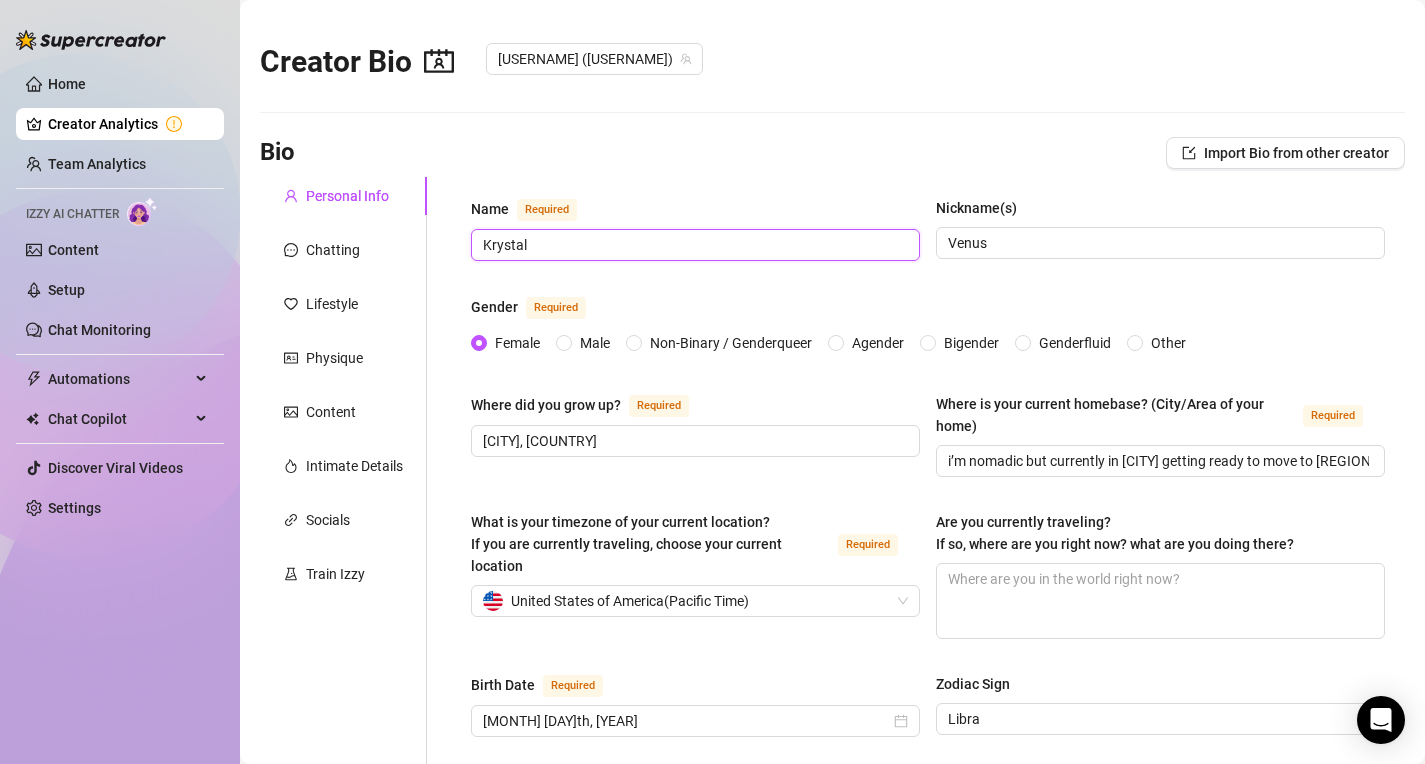 click on "Krystal" at bounding box center (693, 245) 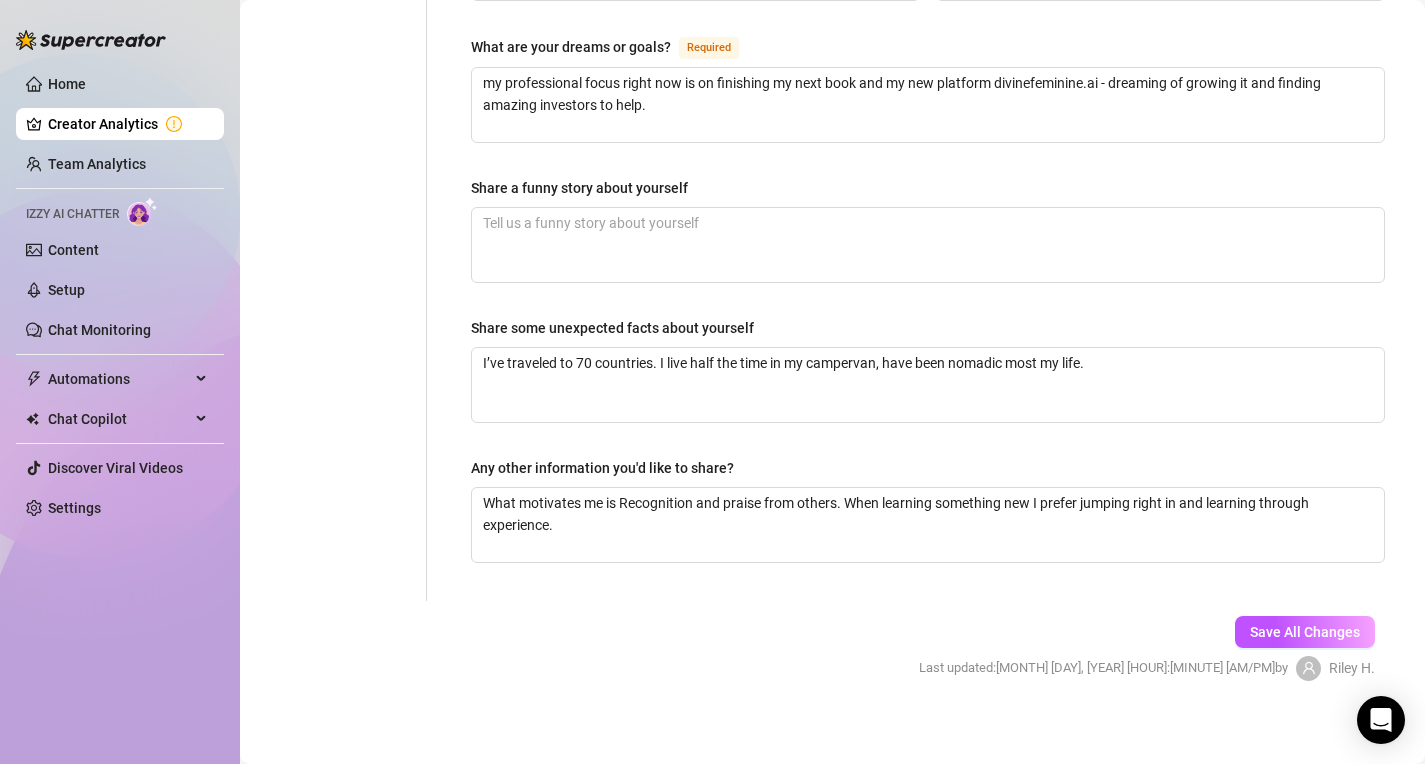 scroll, scrollTop: 1225, scrollLeft: 0, axis: vertical 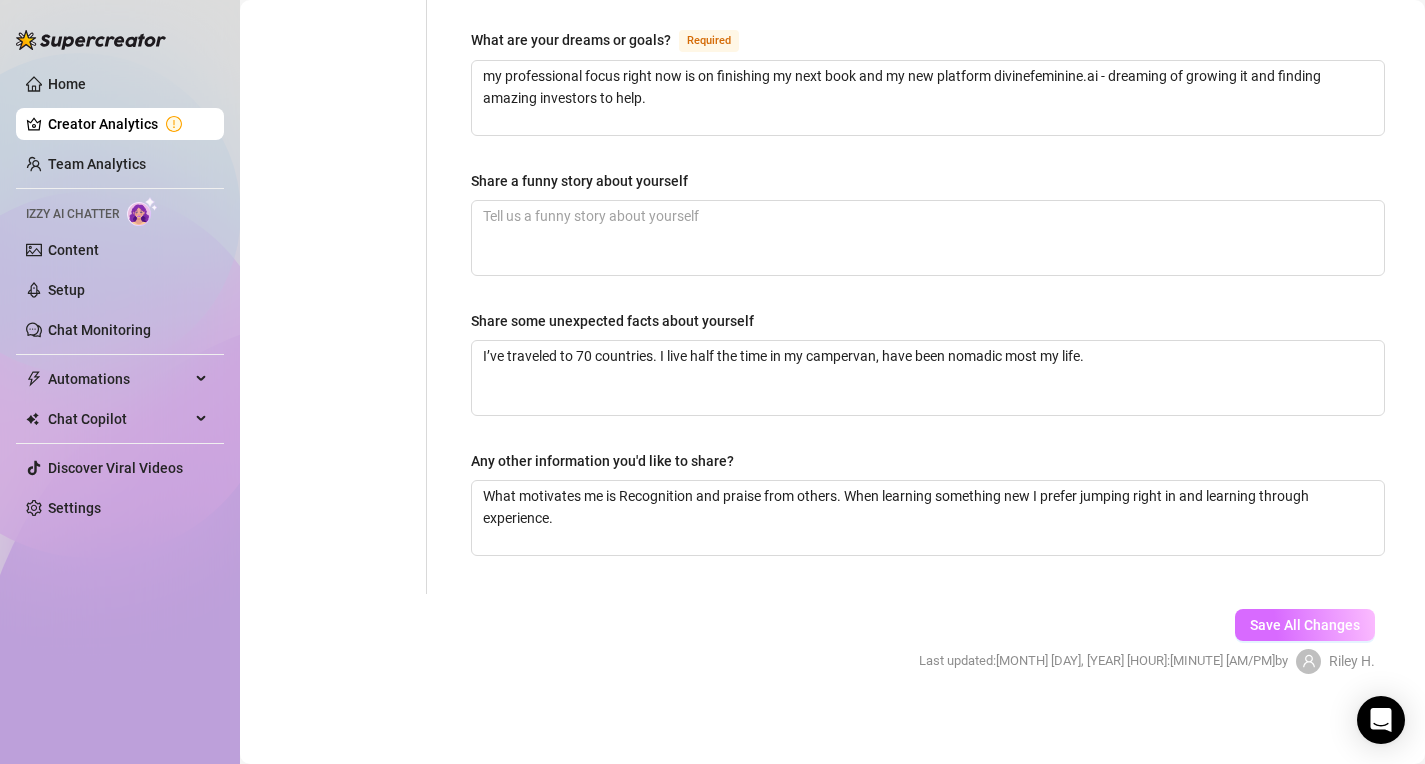 type on "Venus" 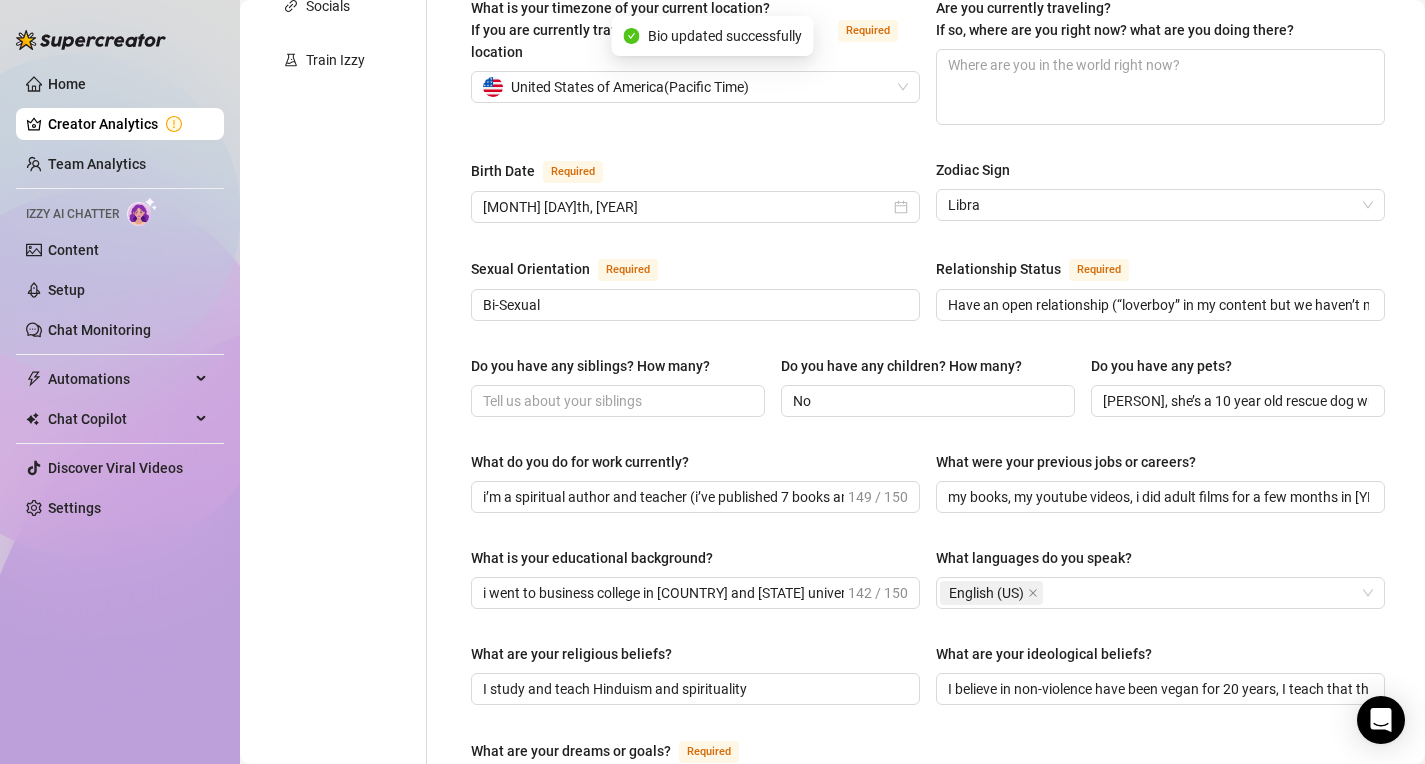 scroll, scrollTop: 0, scrollLeft: 0, axis: both 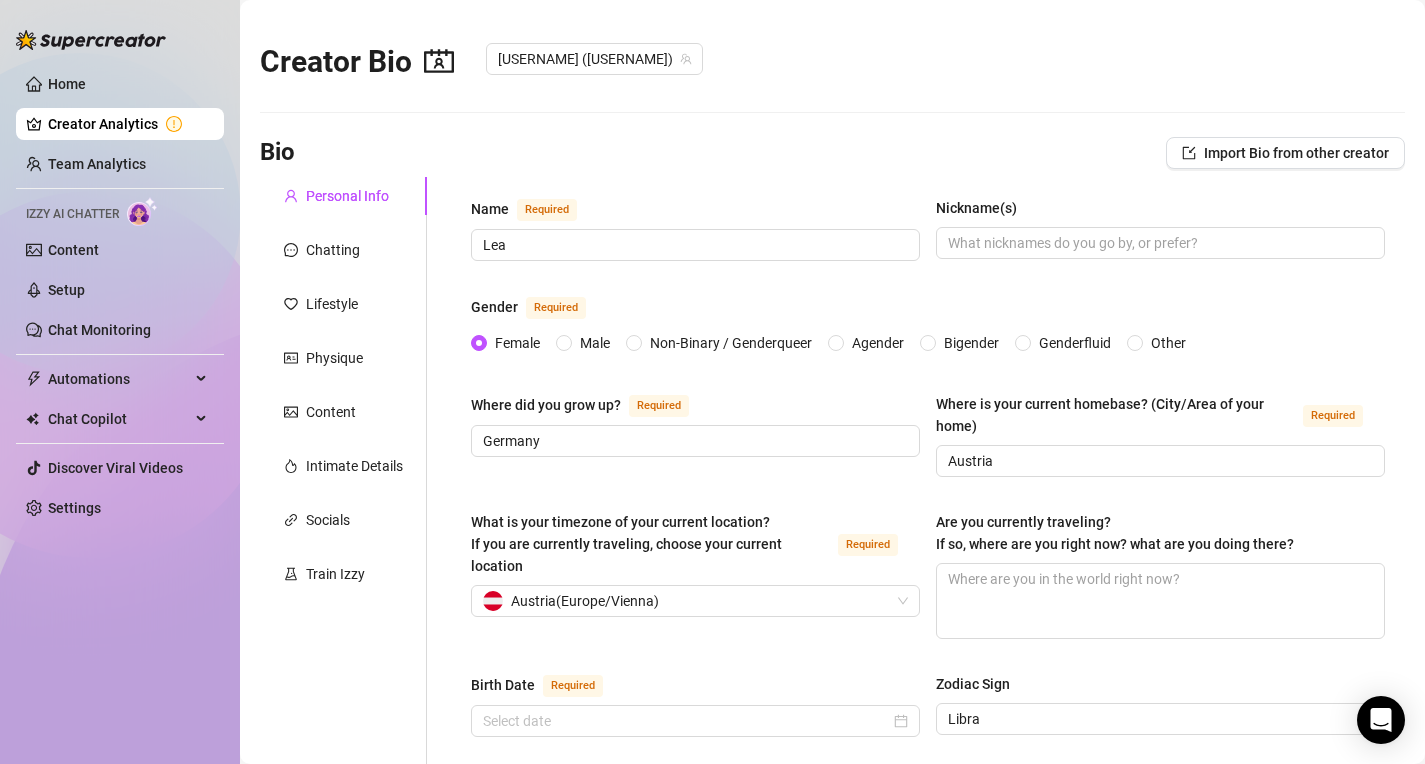 type 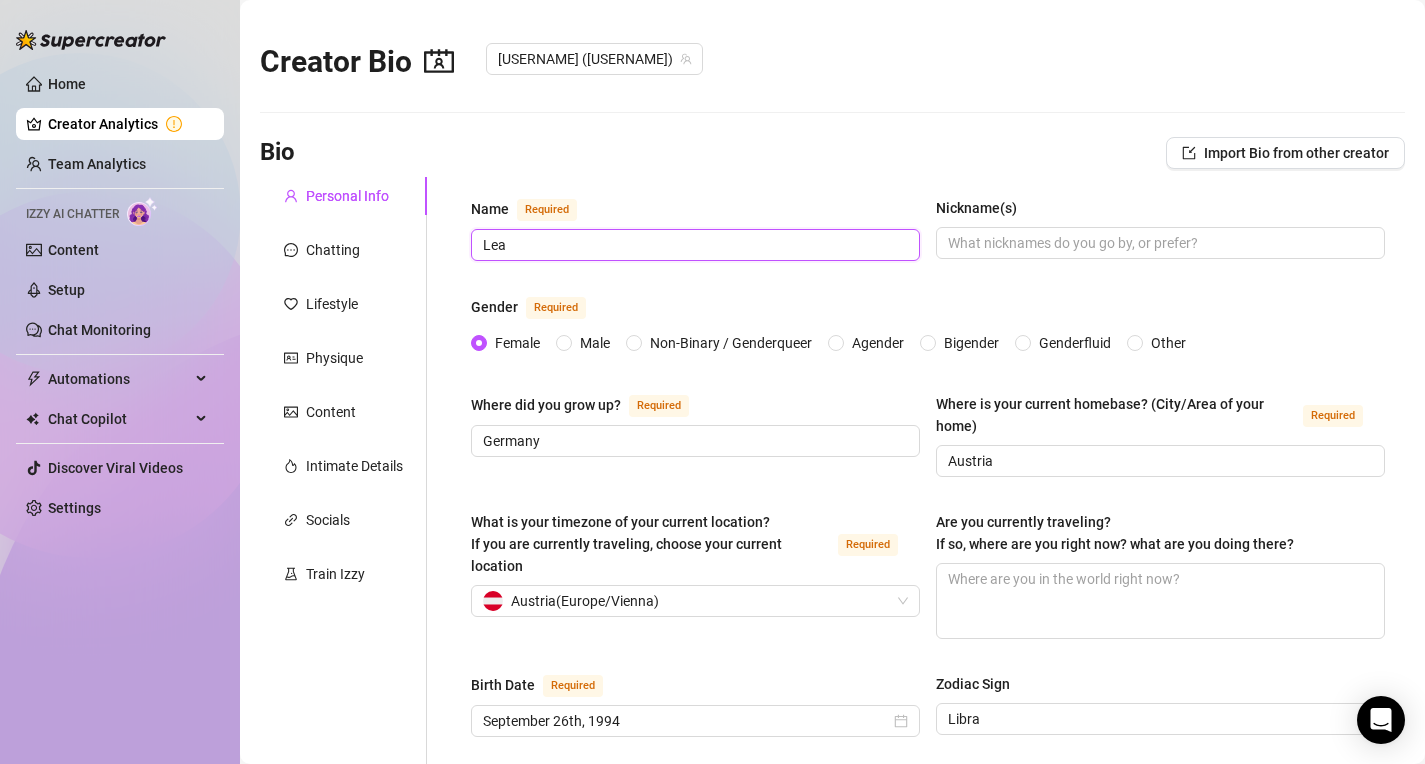 click on "Lea" at bounding box center (693, 245) 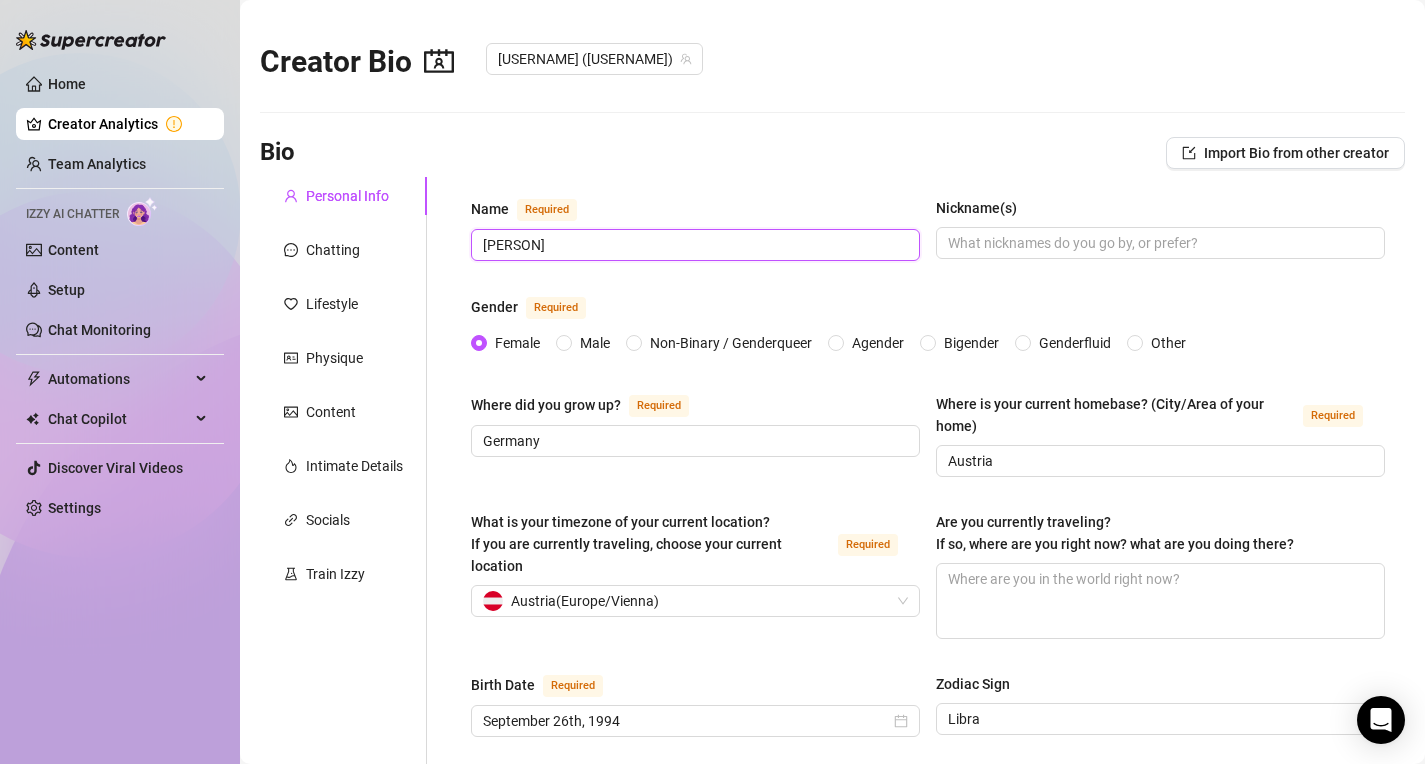 type on "[PERSON]" 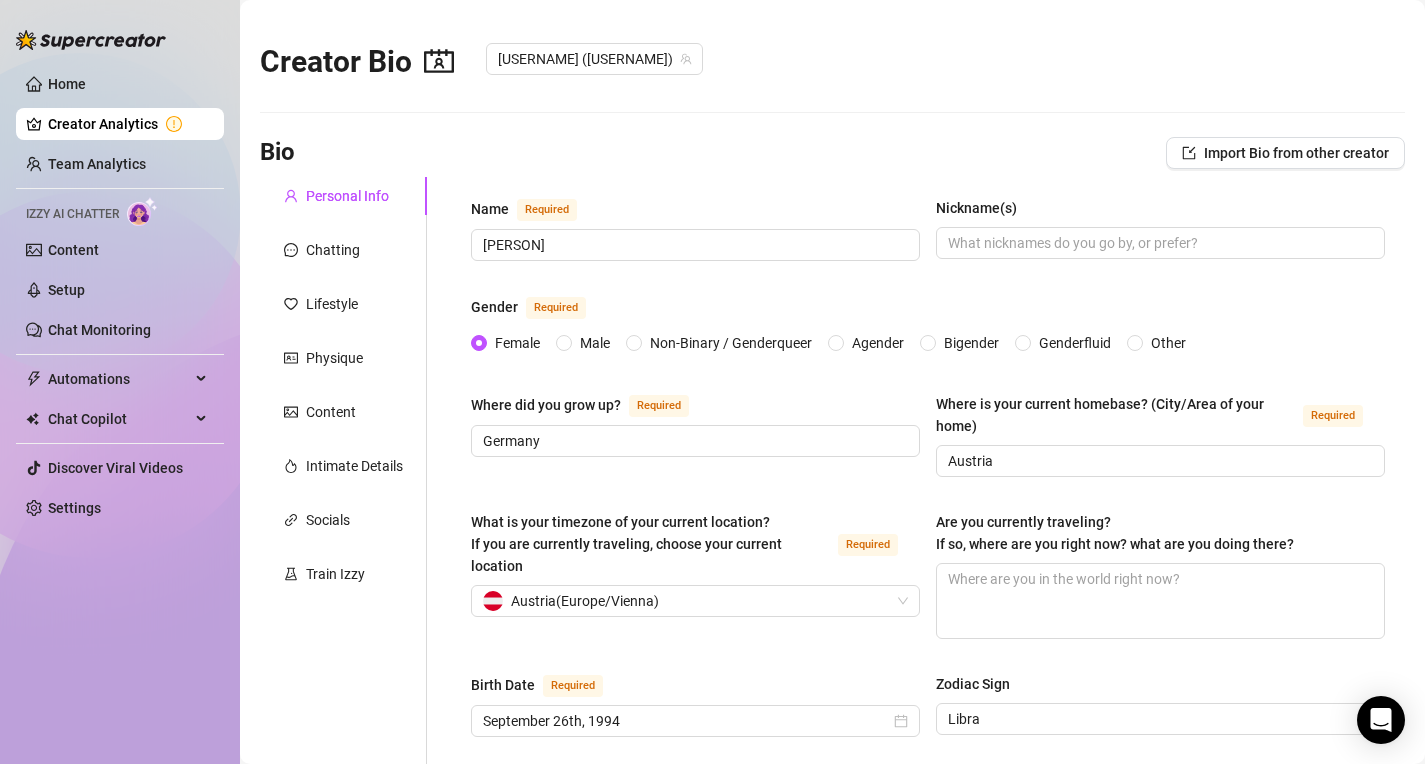 click on "Name Required [PERSON] Nickname(s) Gender Required Female Male Non-Binary / Genderqueer Agender Bigender Genderfluid Other Where did you grow up? Required [COUNTRY] Where is your current homebase? (City/Area of your home) Required [COUNTRY] What is your timezone of your current location? If you are currently traveling, choose your current location Required [COUNTRY] ( [TIMEZONE] ) Are you currently traveling? If so, where are you right now? what are you doing there? Birth Date Required [MONTH] [DAY]th, [YEAR] Zodiac Sign Libra Sexual Orientation Required Bisexual Relationship Status Required in an open relationship with my bf of 3 years Do you have any siblings? How many? Do you have any children? How many? no Do you have any pets? [PERSON], a 1.5 year old rottweiler What do you do for work currently? self employed content creator for different Social Media platforms What were your previous jobs or careers? What is your educational background? What languages do you speak? English Spanish German French none Required" at bounding box center [928, 998] 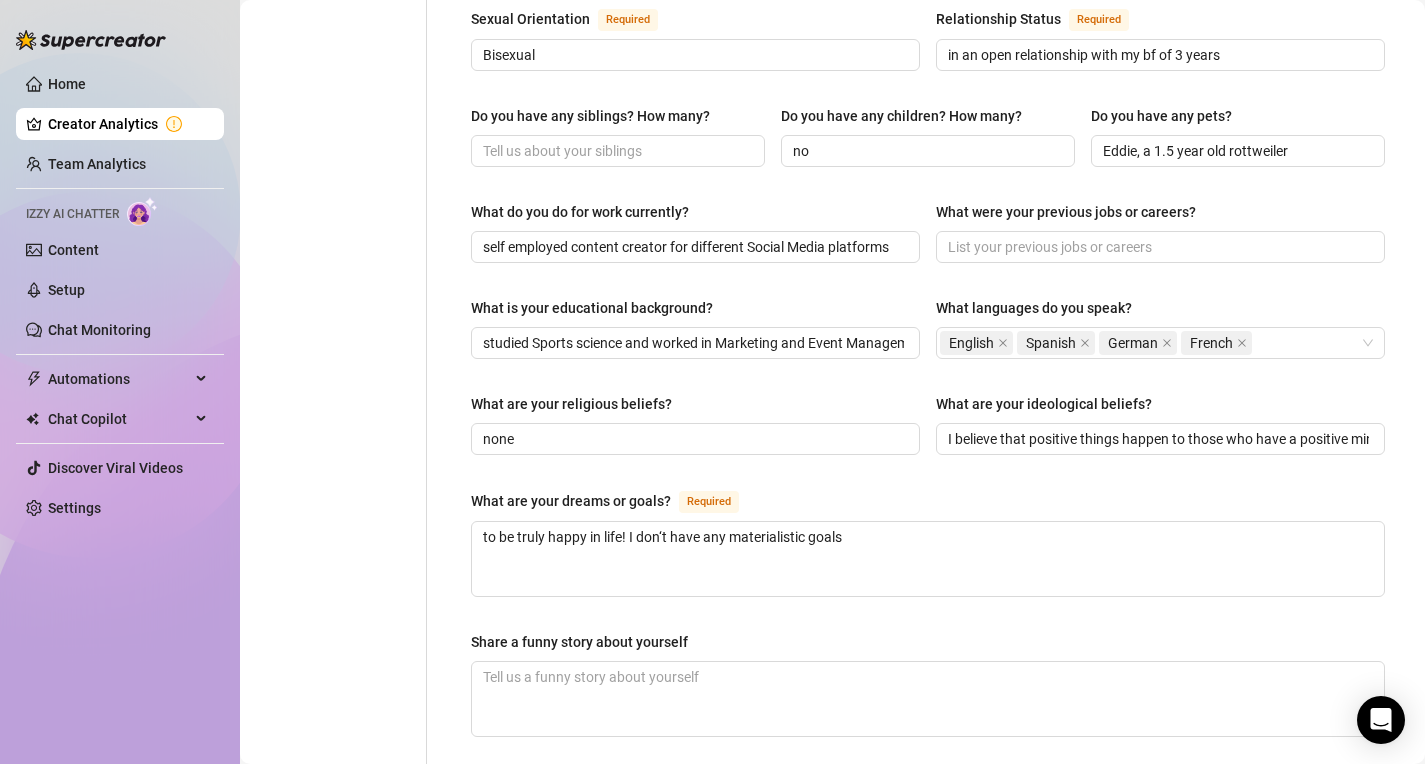 scroll, scrollTop: 1225, scrollLeft: 0, axis: vertical 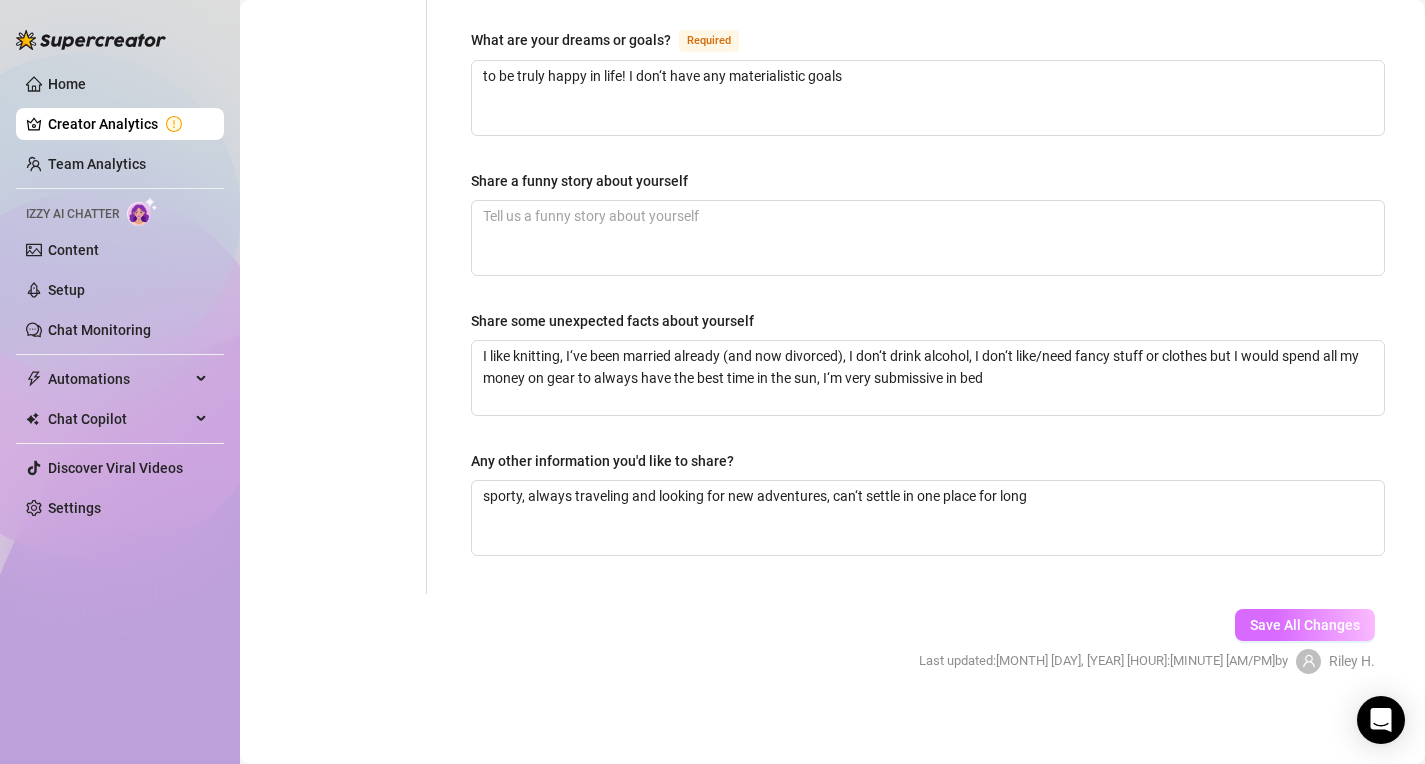click on "Save All Changes" at bounding box center (1305, 625) 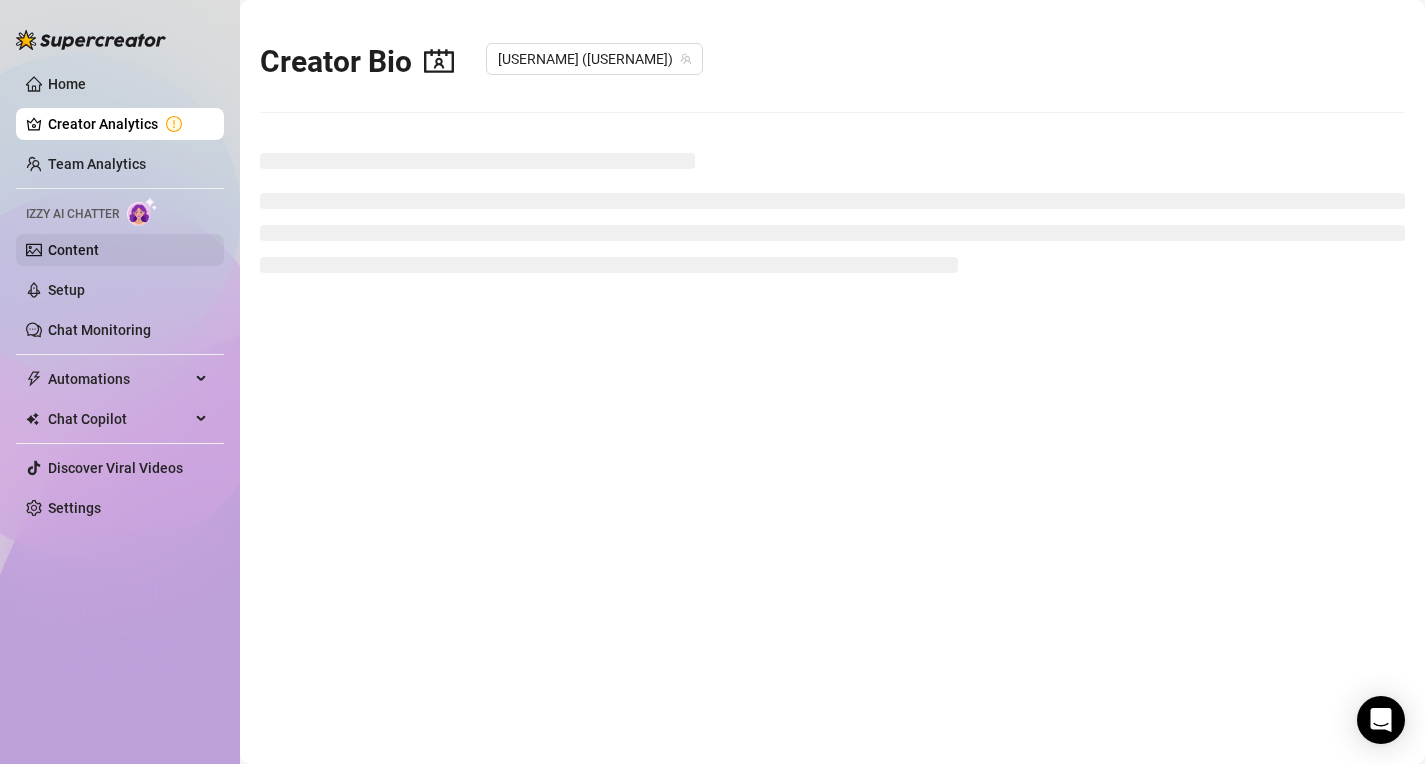 scroll, scrollTop: 0, scrollLeft: 0, axis: both 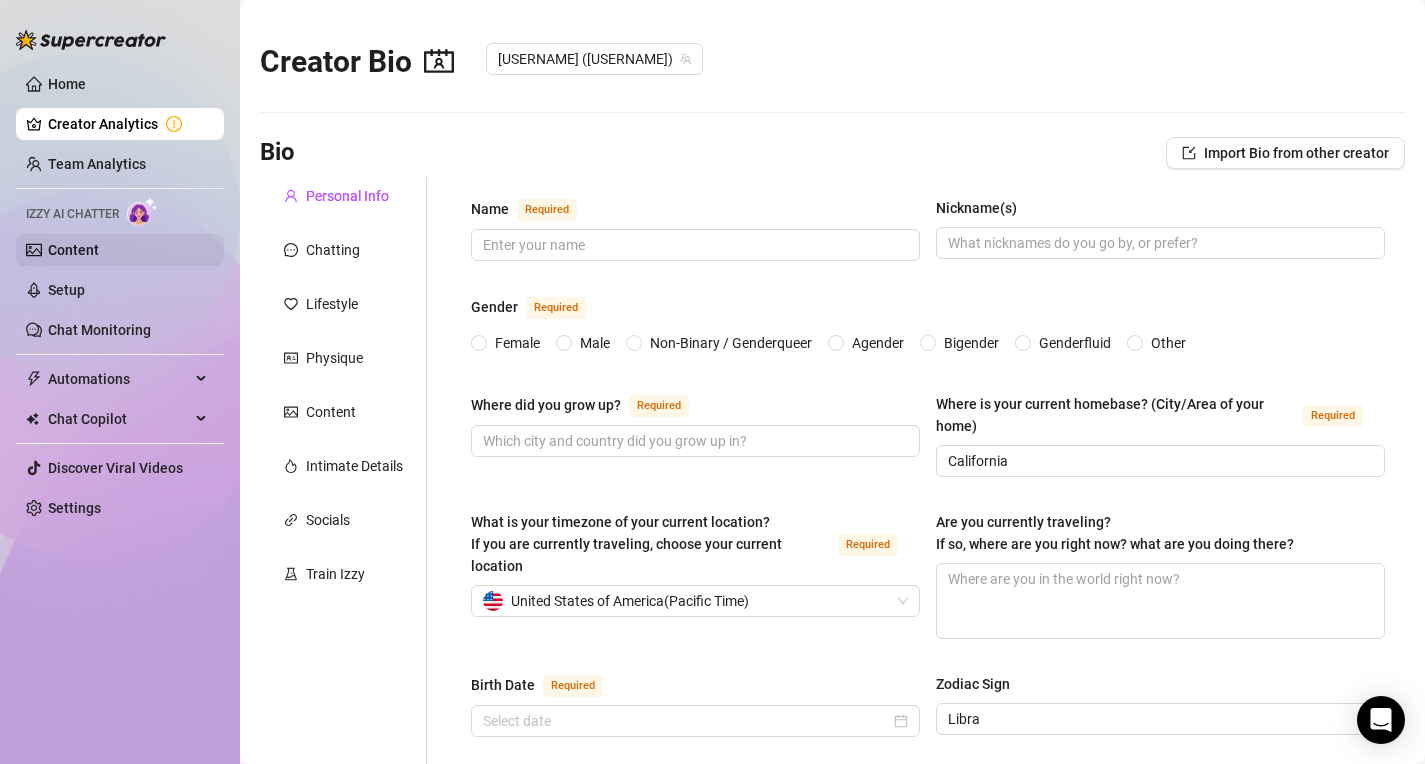 type 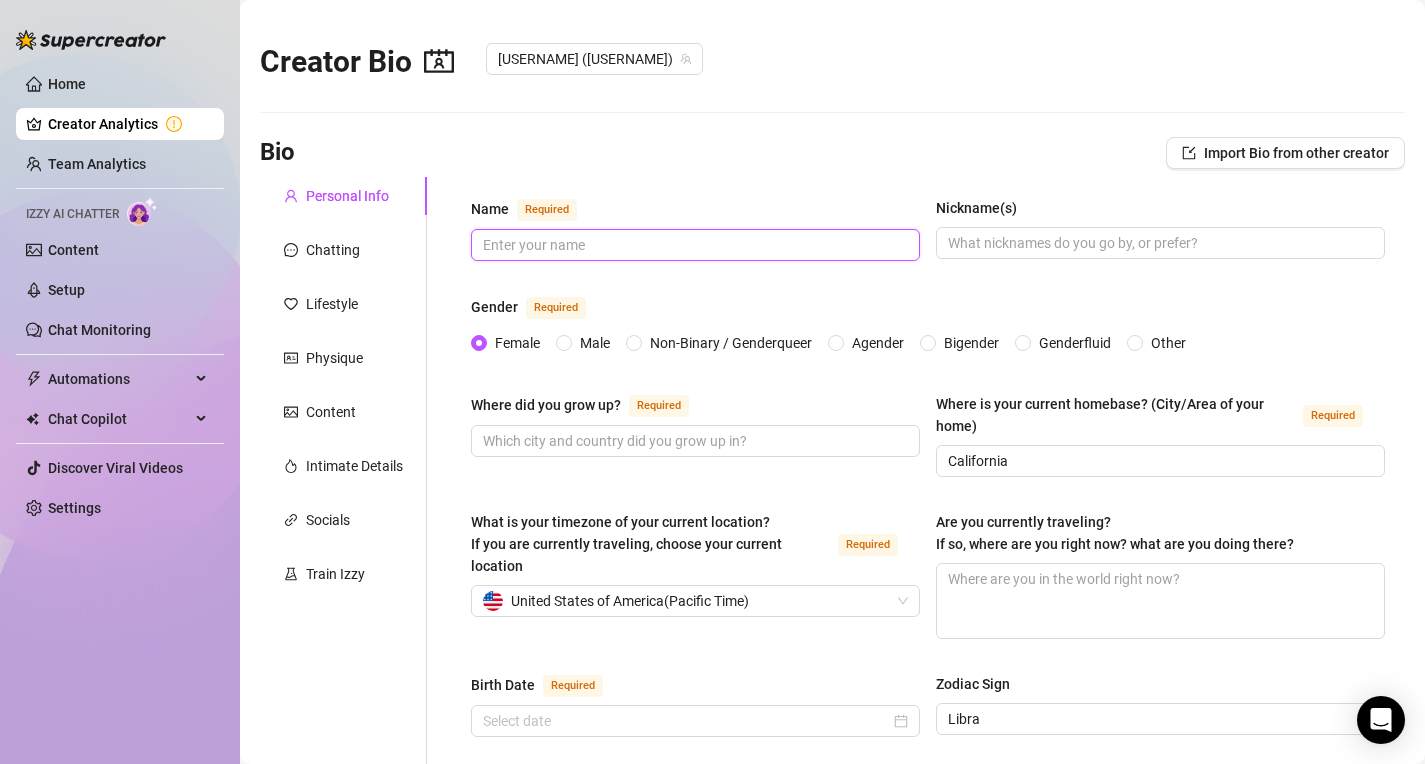 click on "Name Required" at bounding box center [693, 245] 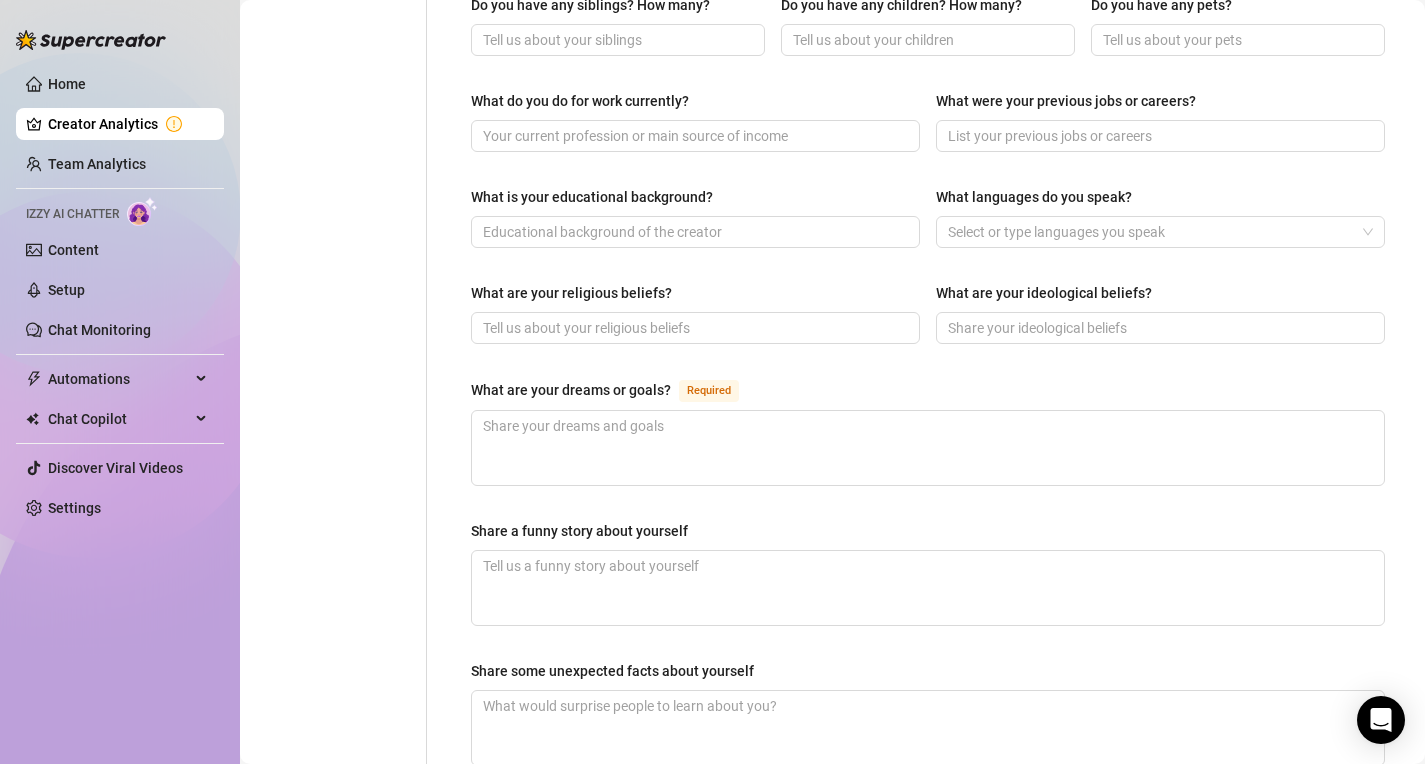 scroll, scrollTop: 1225, scrollLeft: 0, axis: vertical 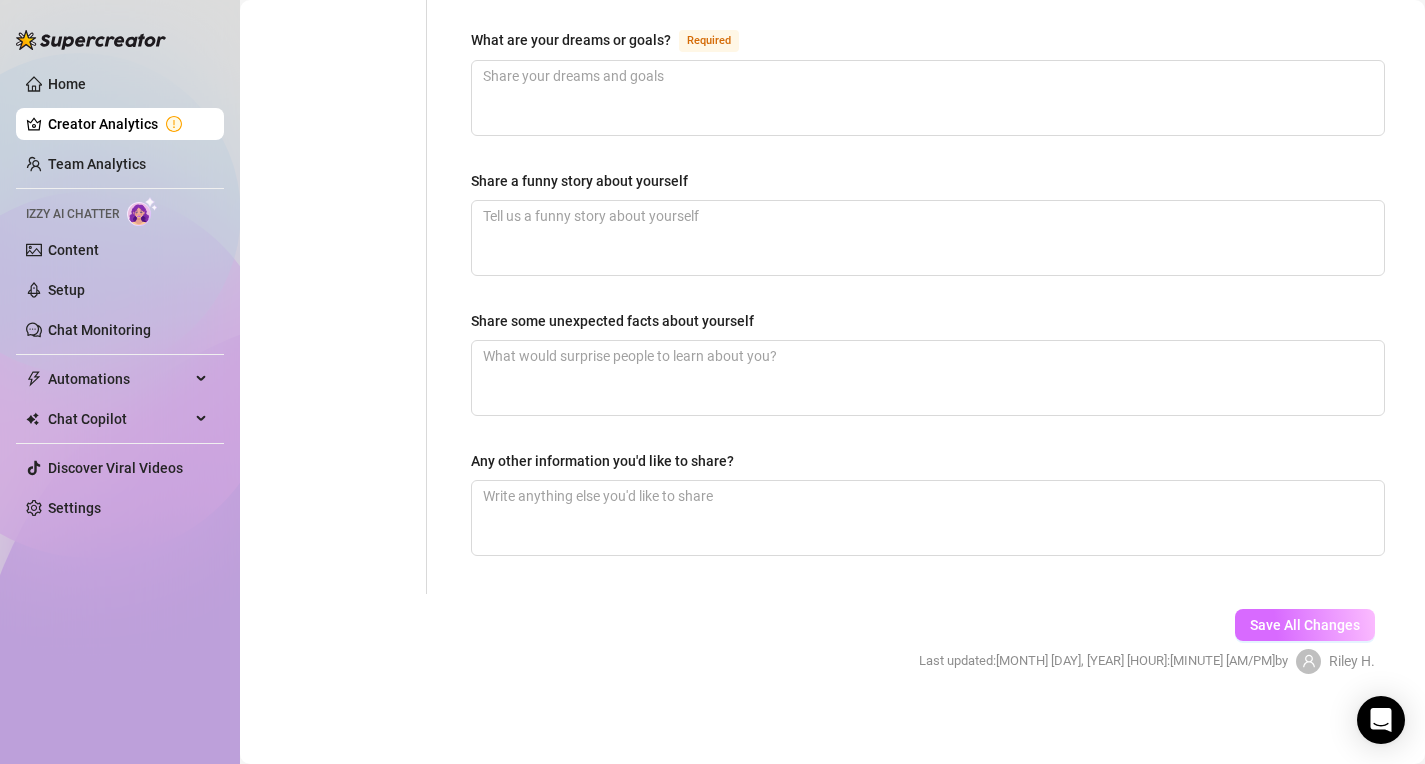 type on "[PERSON]" 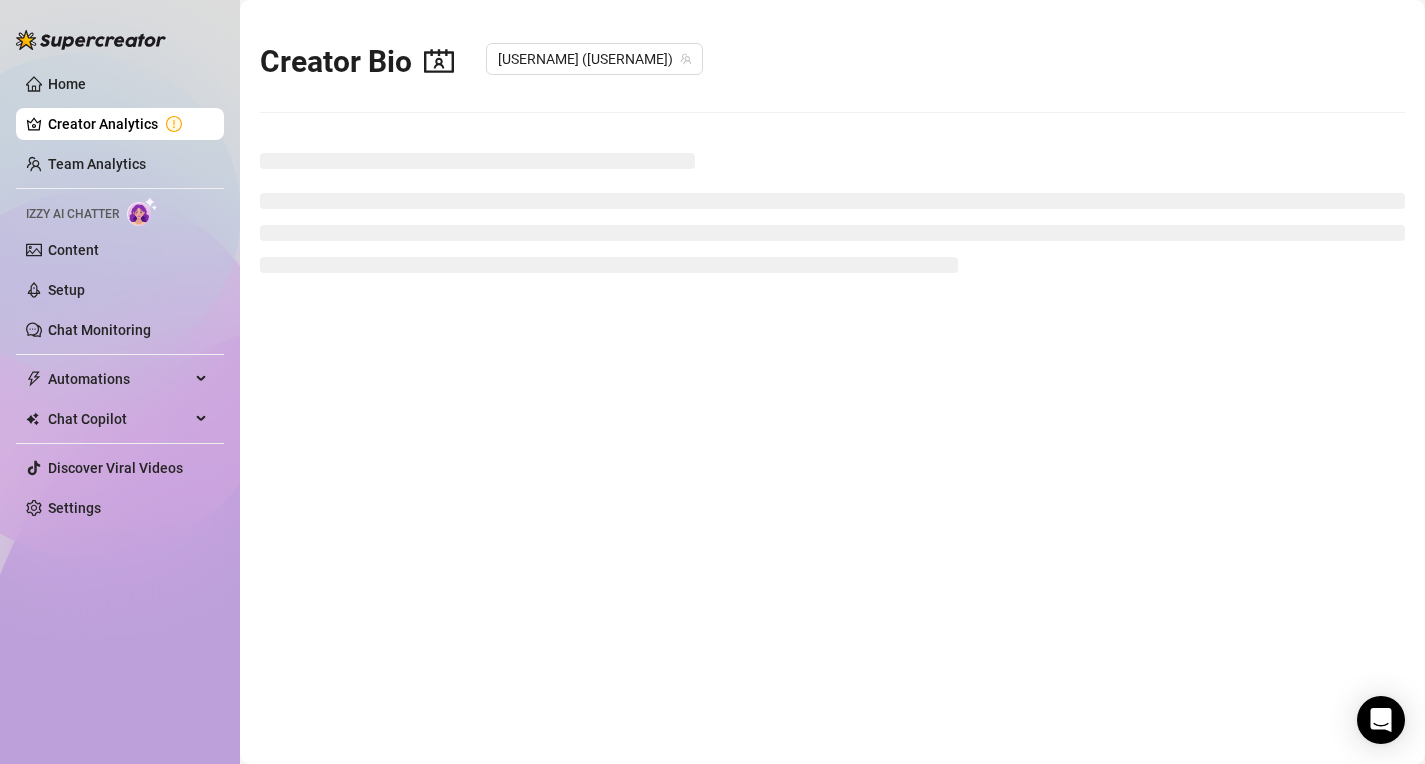 scroll, scrollTop: 0, scrollLeft: 0, axis: both 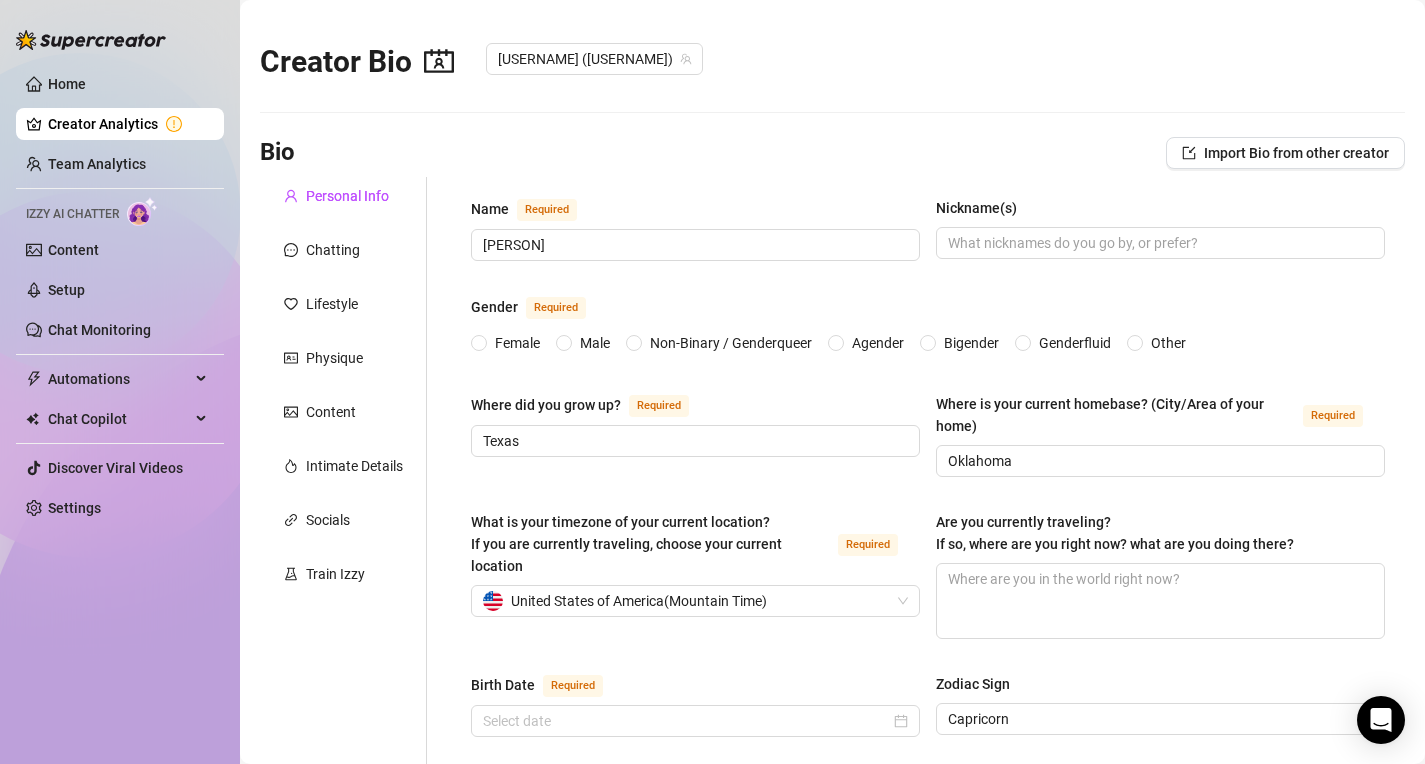 type 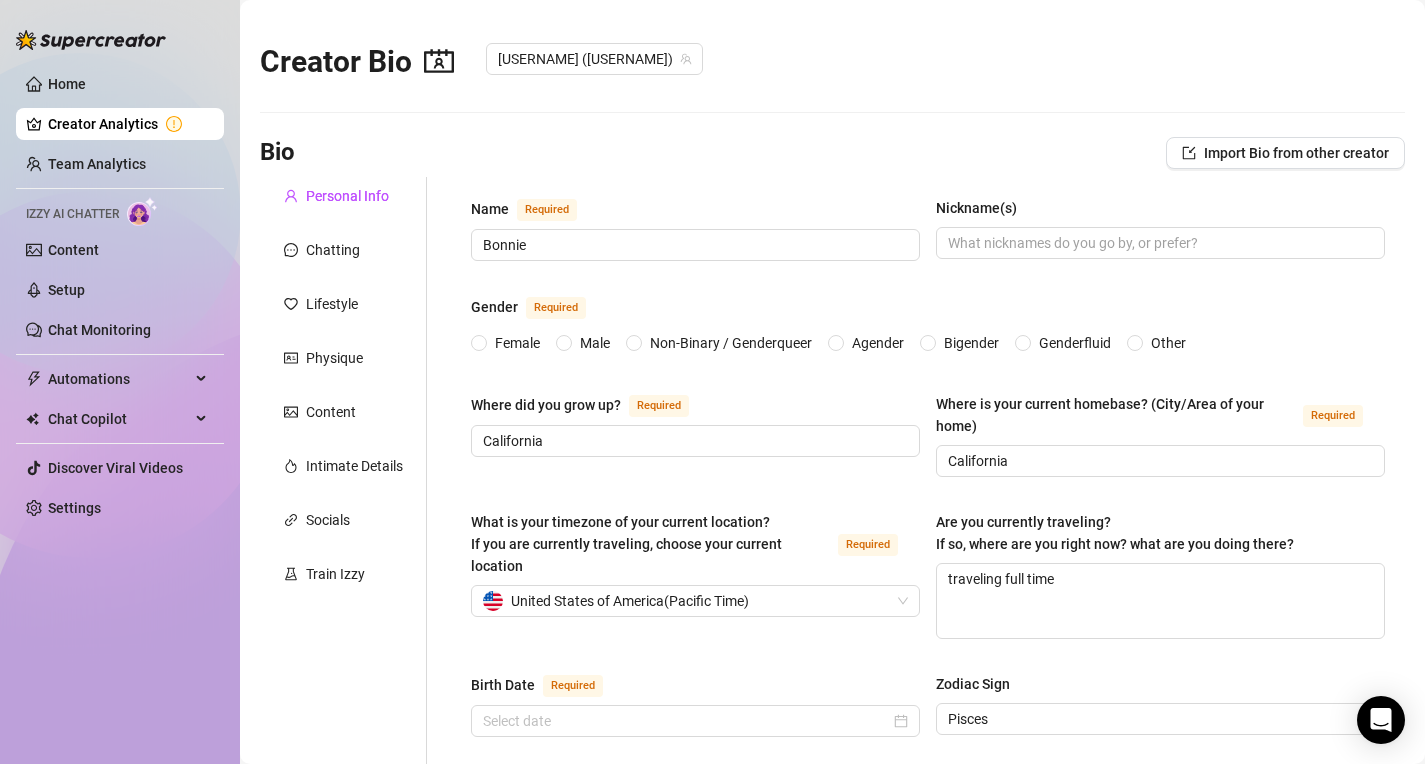 type 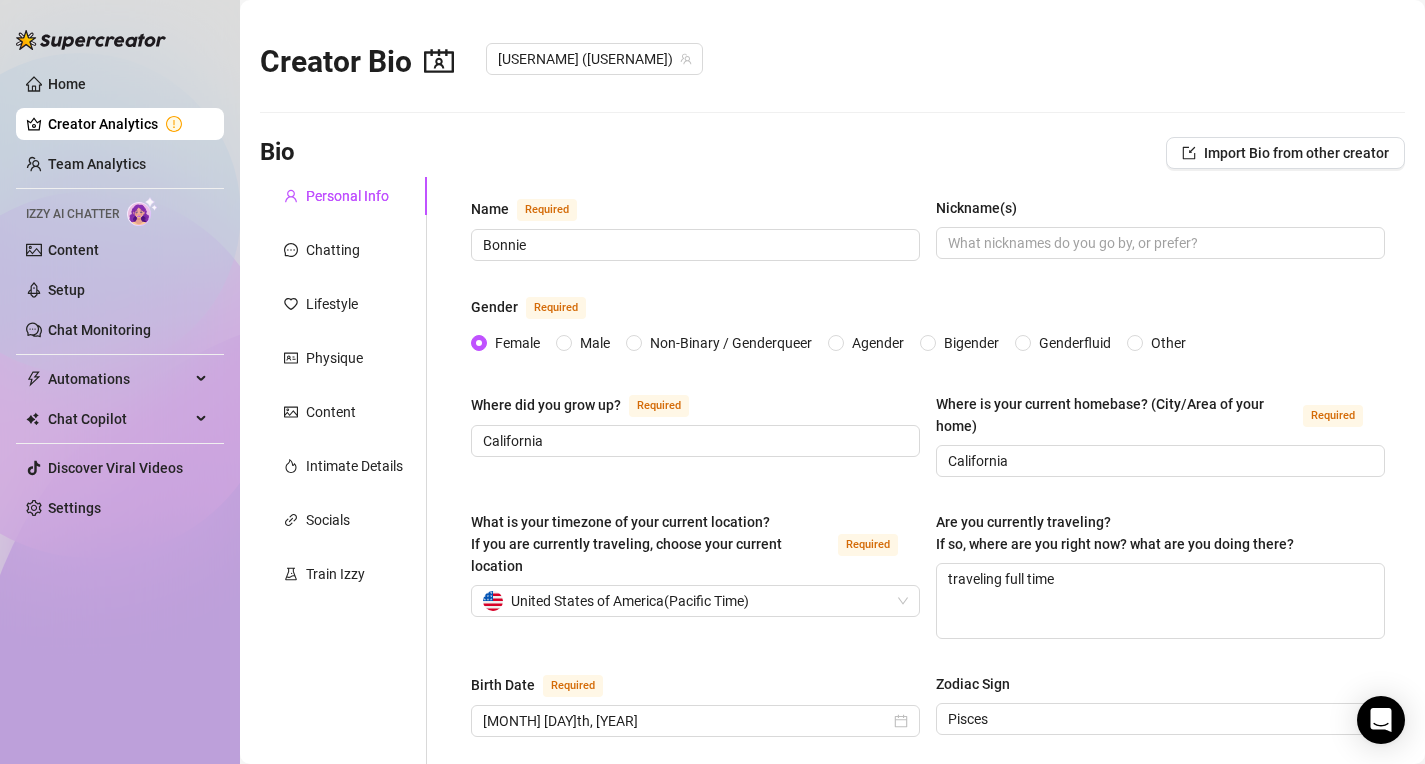 type on "[MONTH] [DAY]th, [YEAR]" 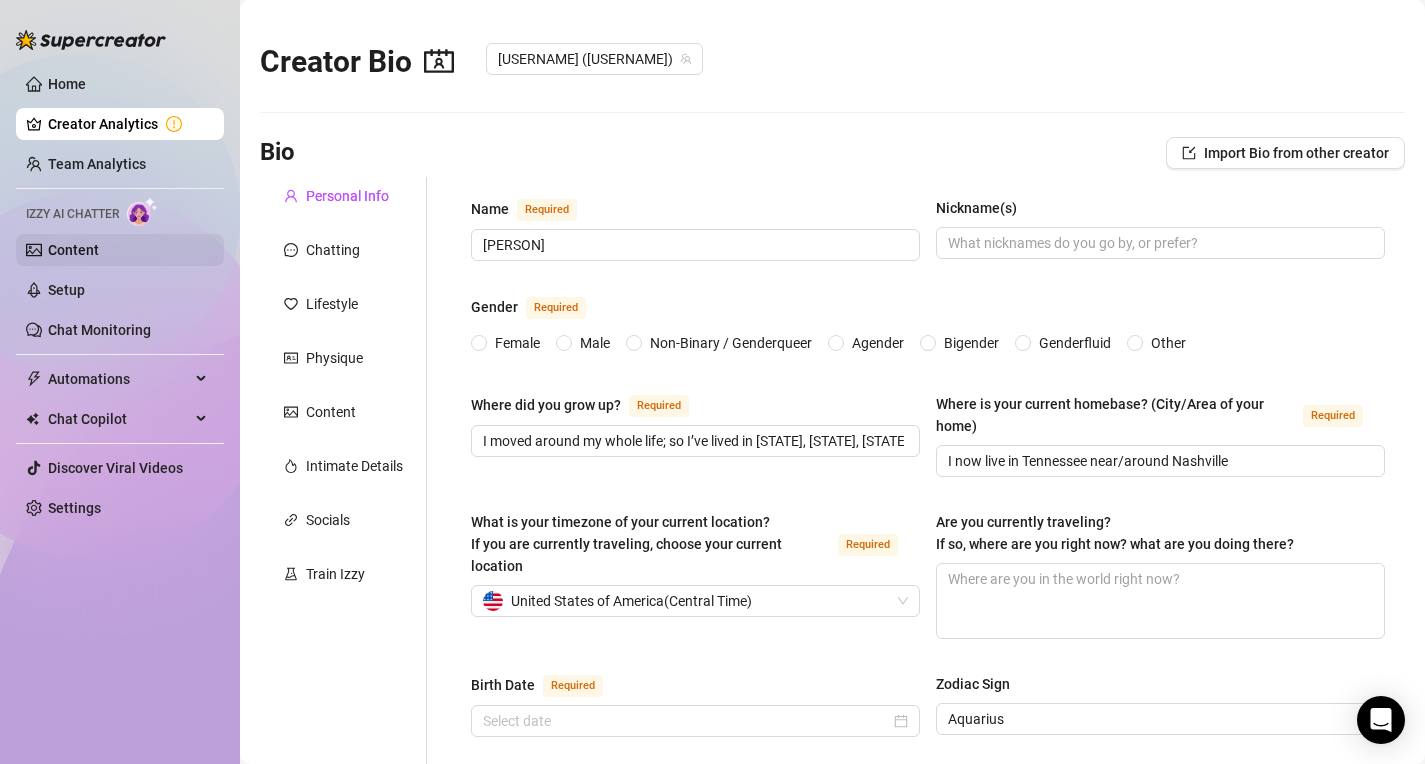 type 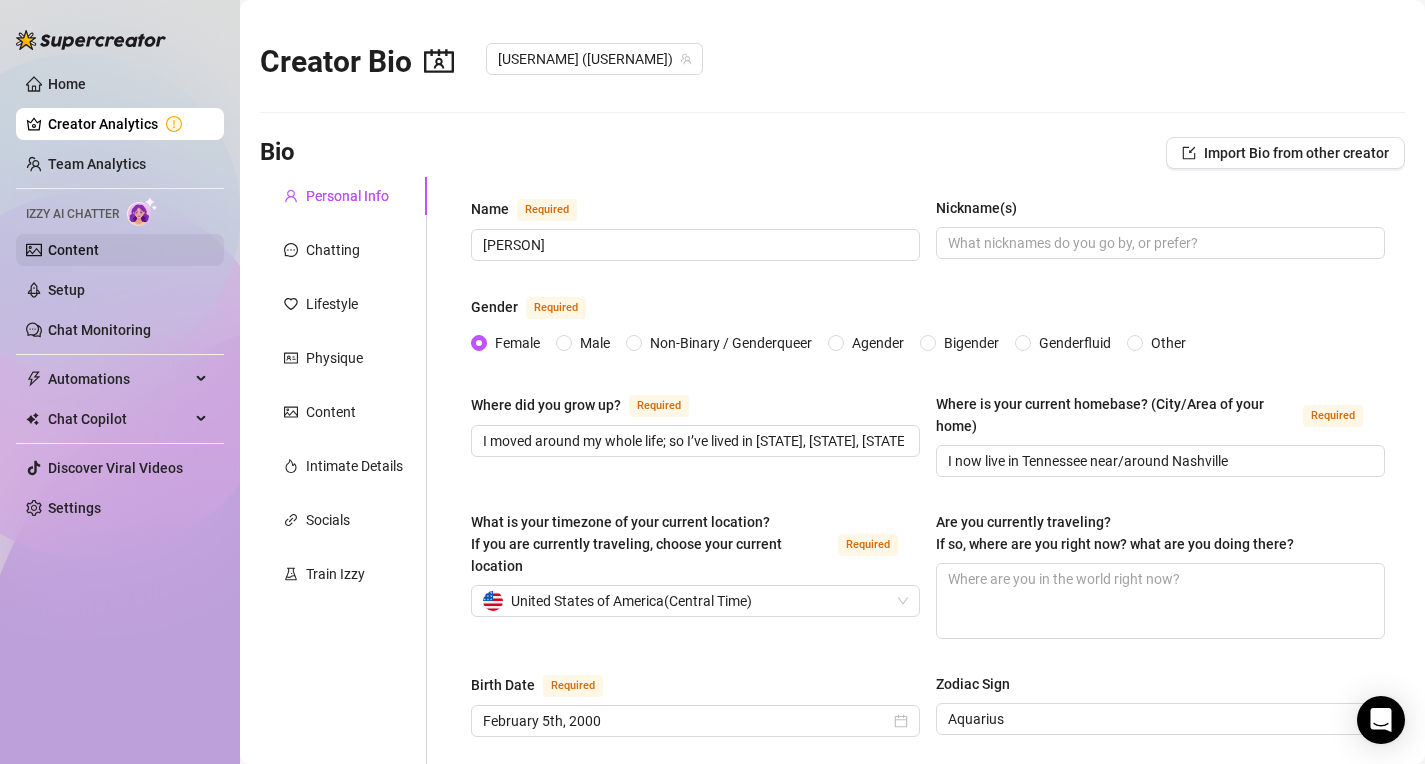 type on "February 5th, 2000" 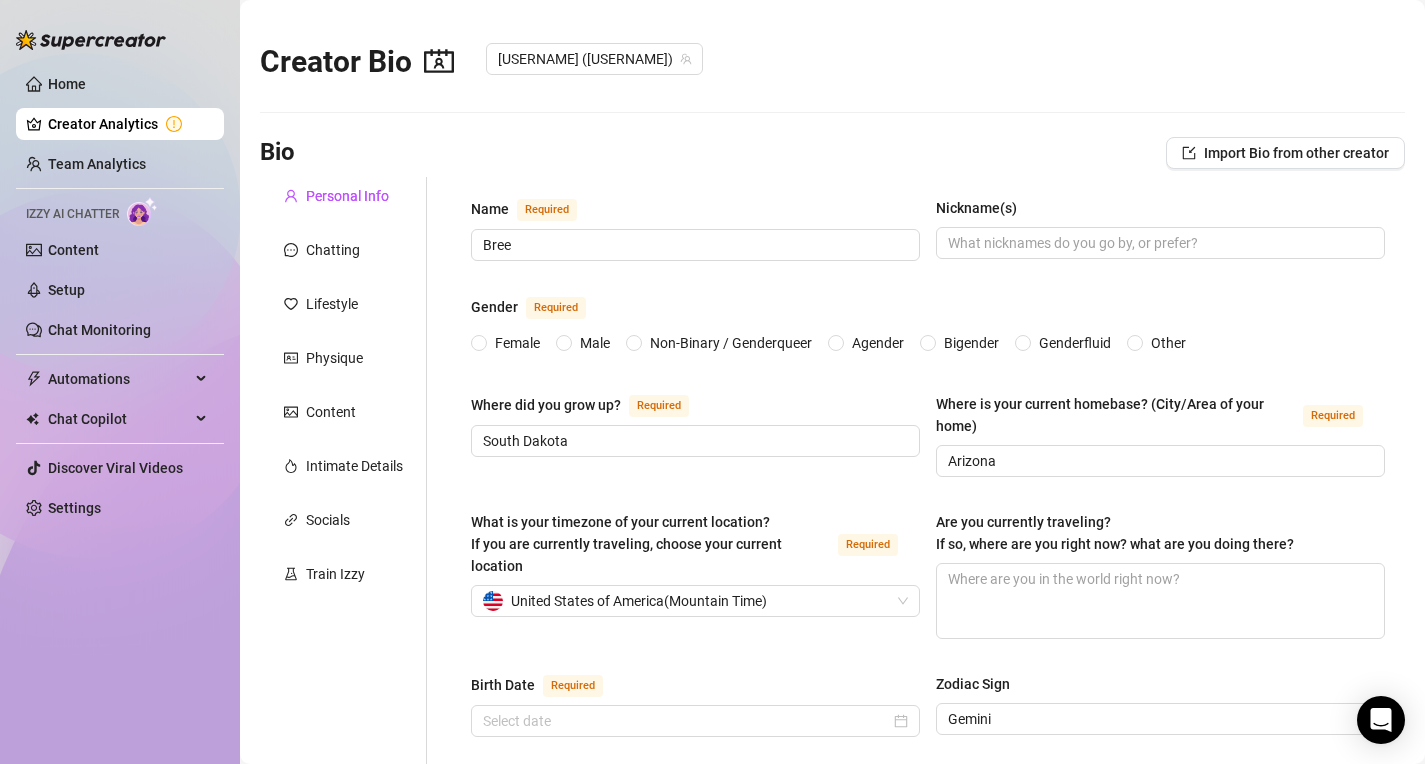 type 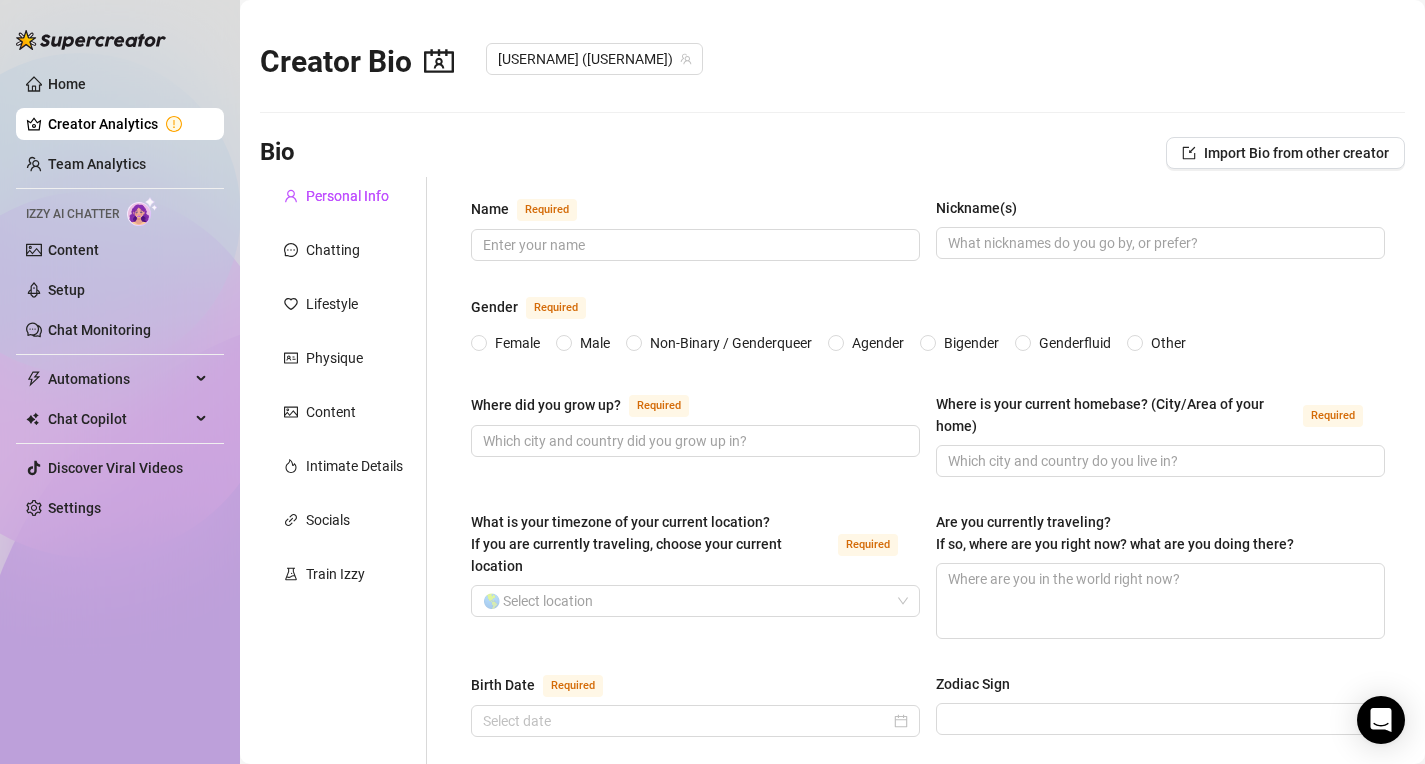 type 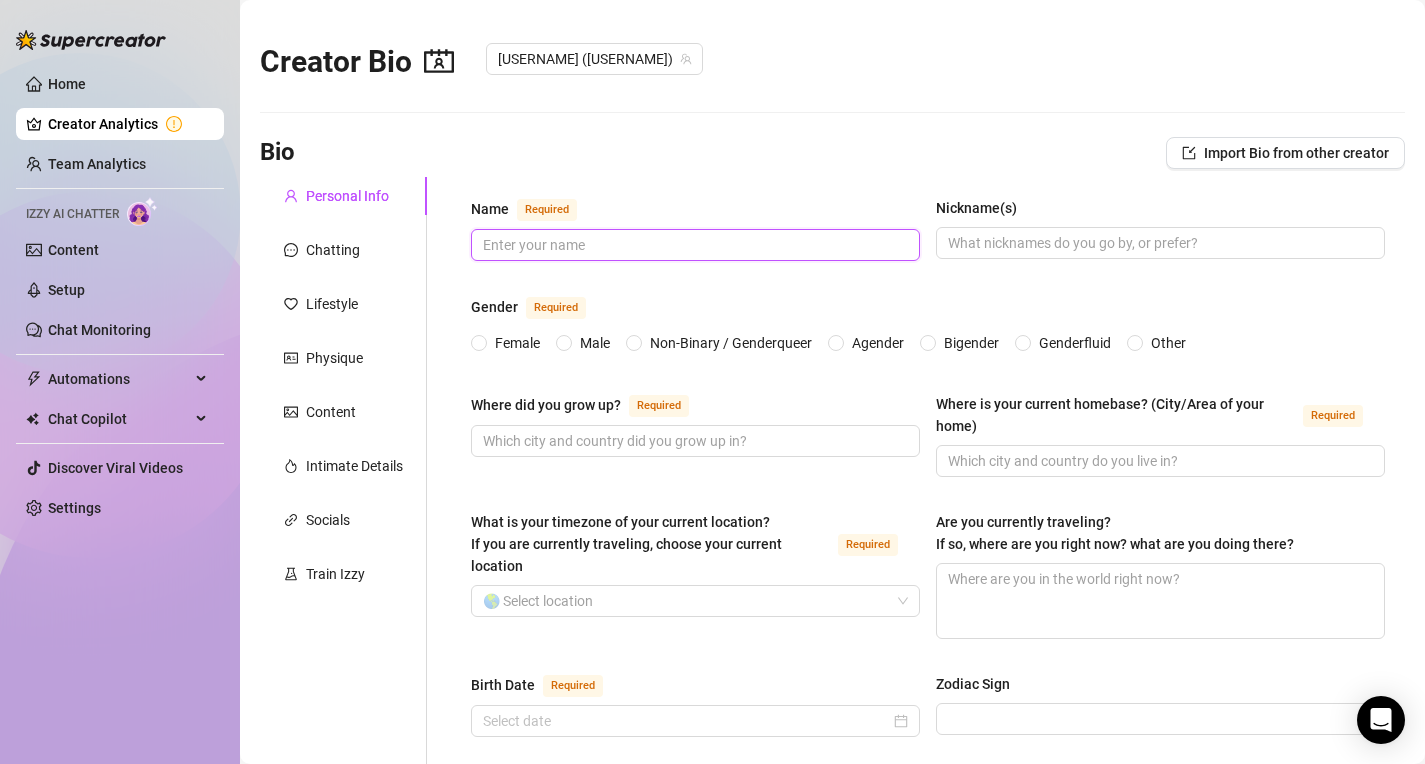 click on "Name Required" at bounding box center [693, 245] 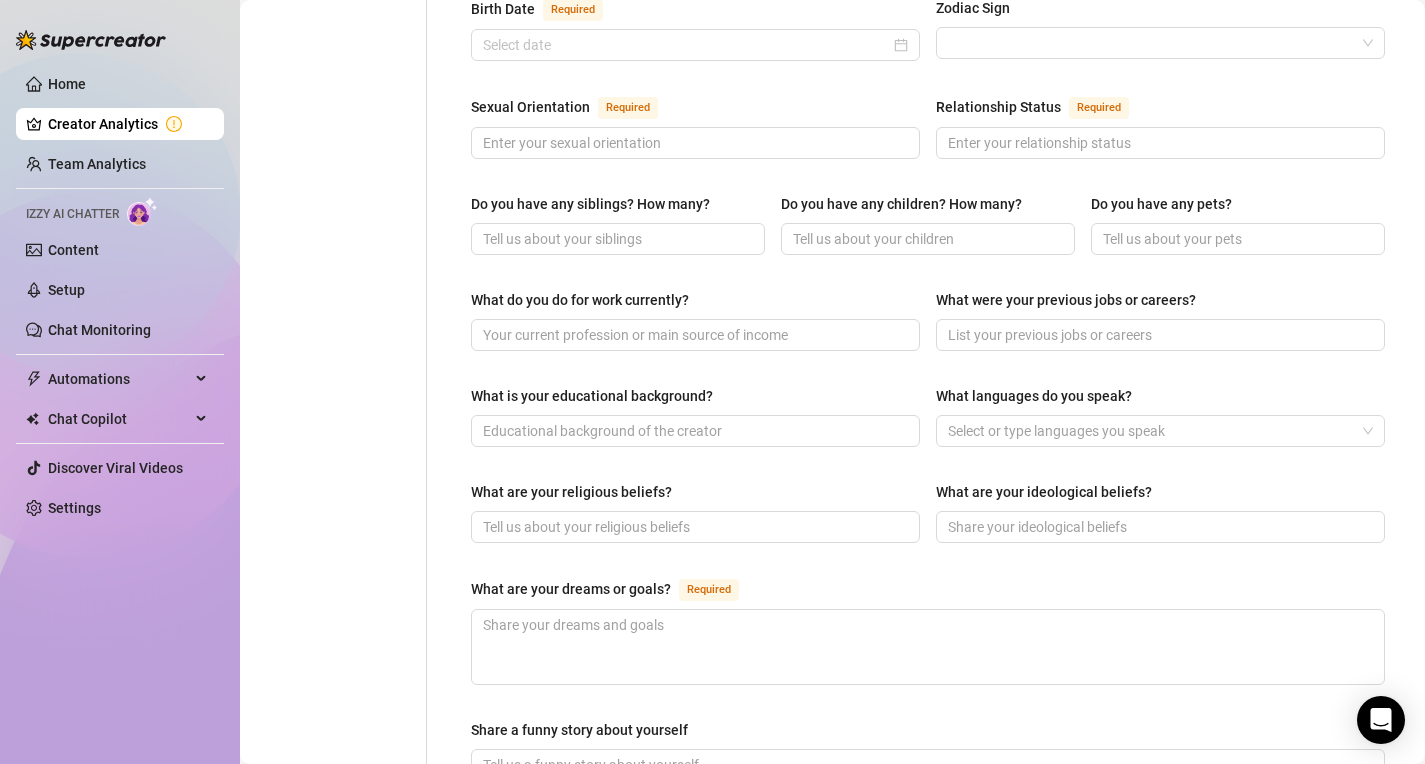 scroll, scrollTop: 1192, scrollLeft: 0, axis: vertical 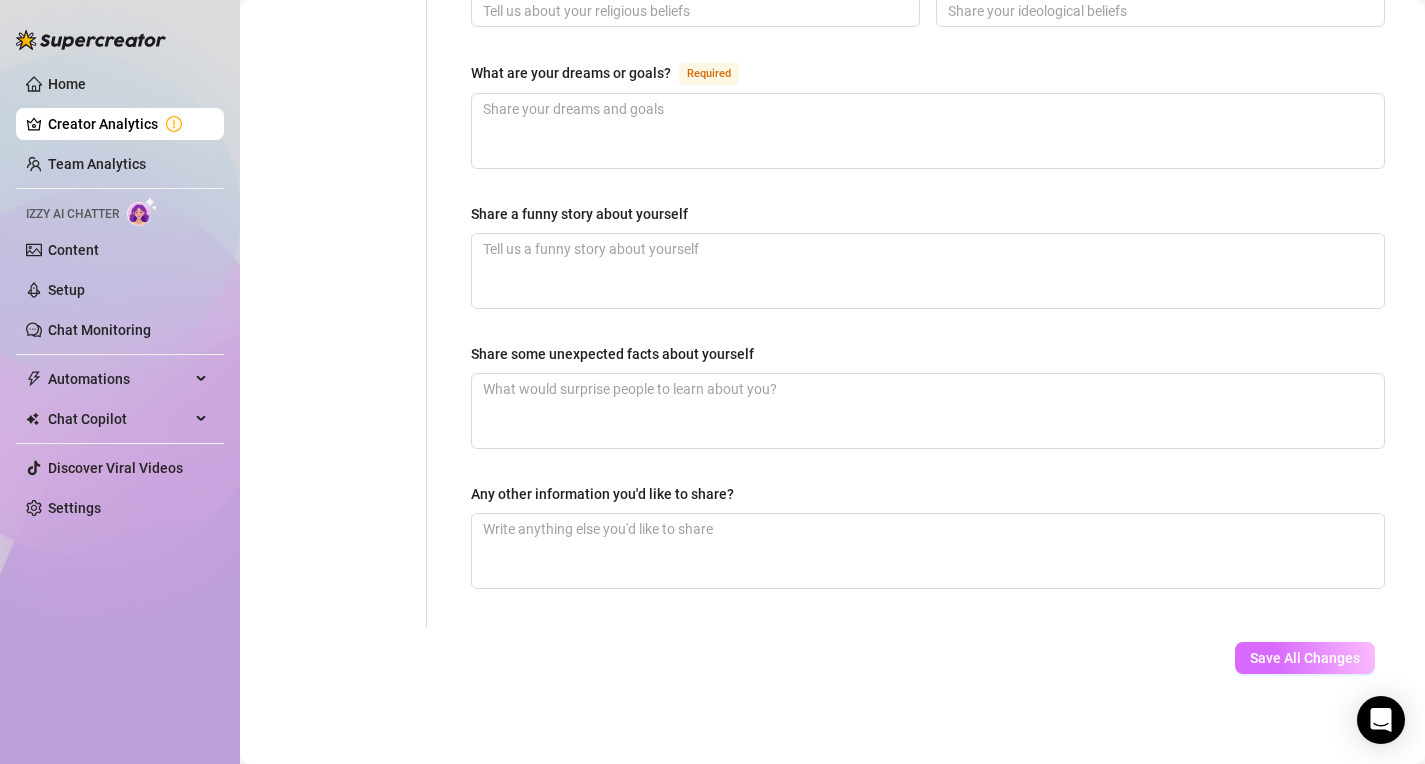 type on "[PERSON]" 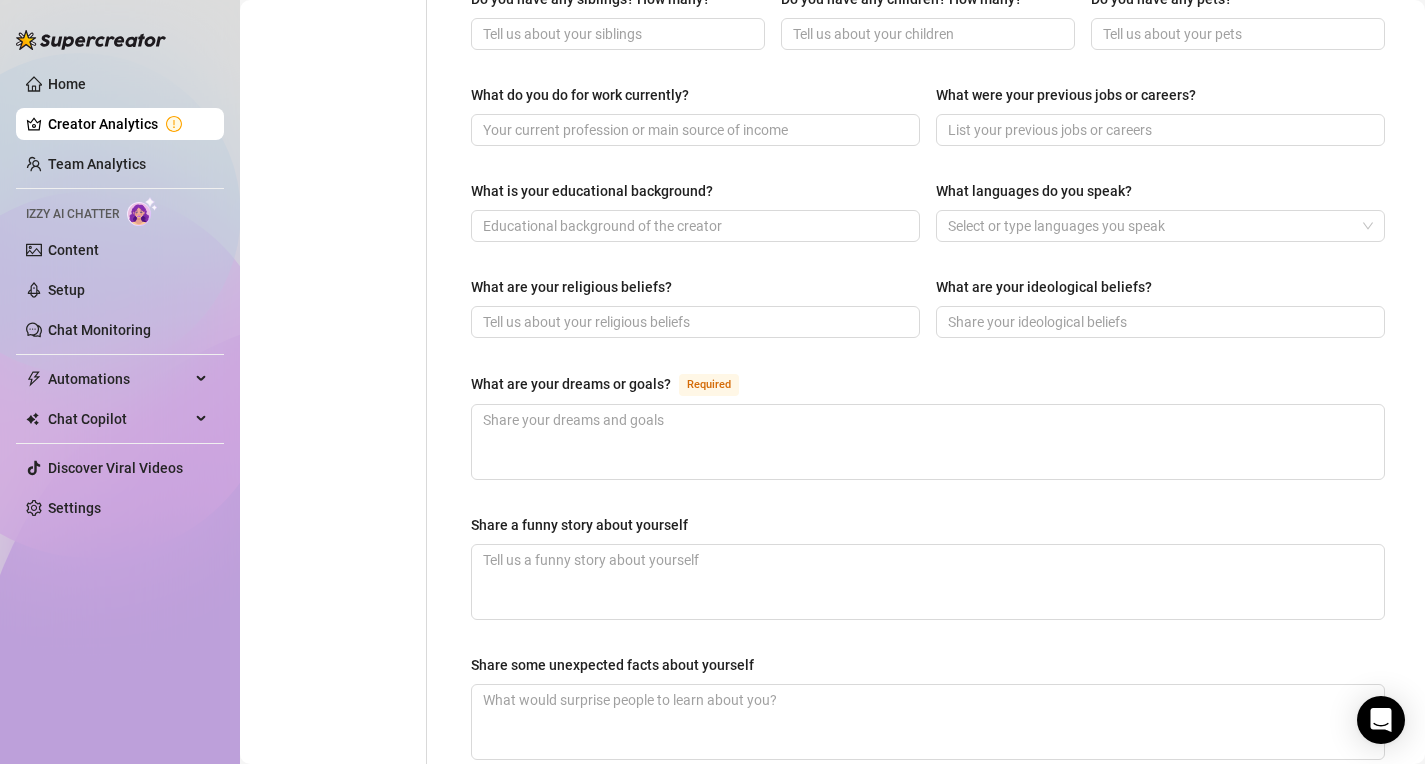 scroll, scrollTop: 1192, scrollLeft: 0, axis: vertical 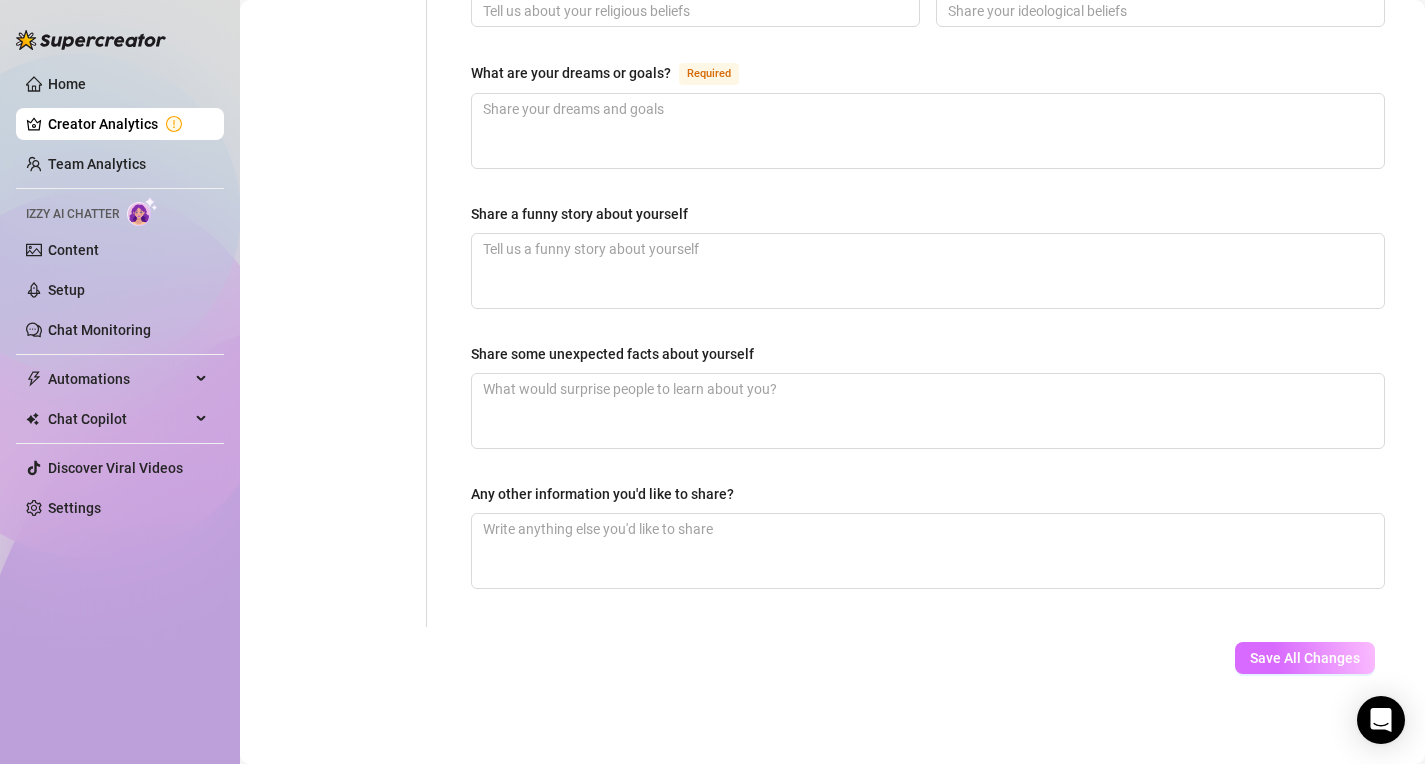 click on "Save All Changes" at bounding box center [1305, 658] 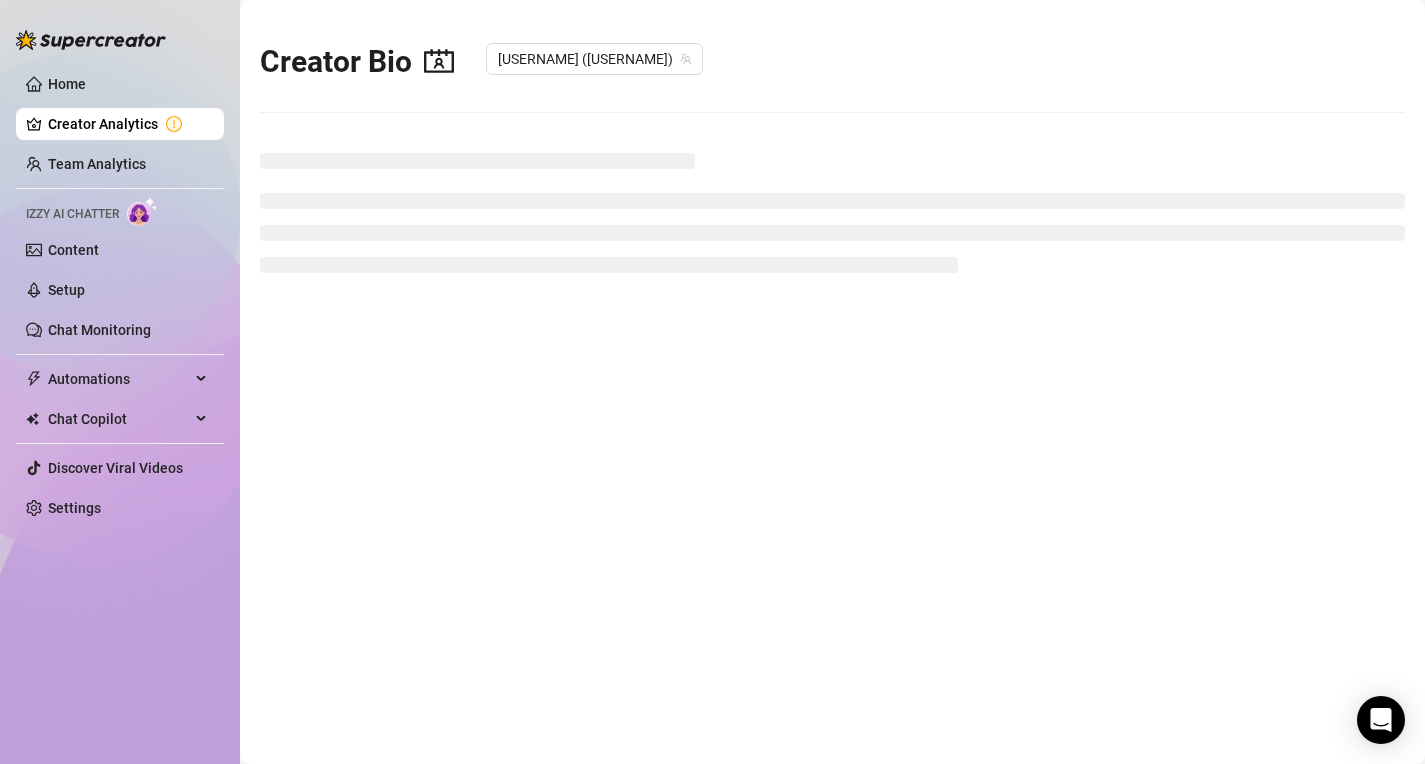 scroll, scrollTop: 0, scrollLeft: 0, axis: both 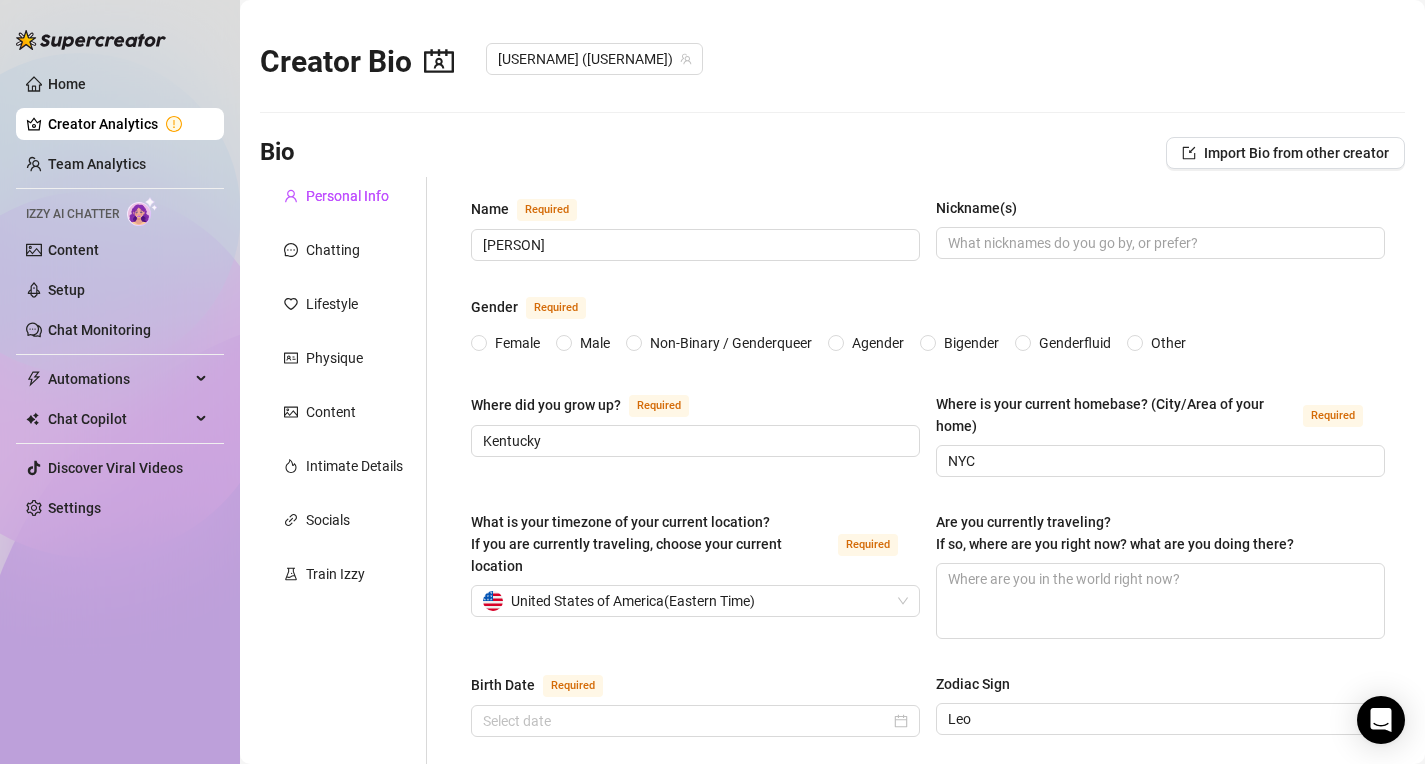 type 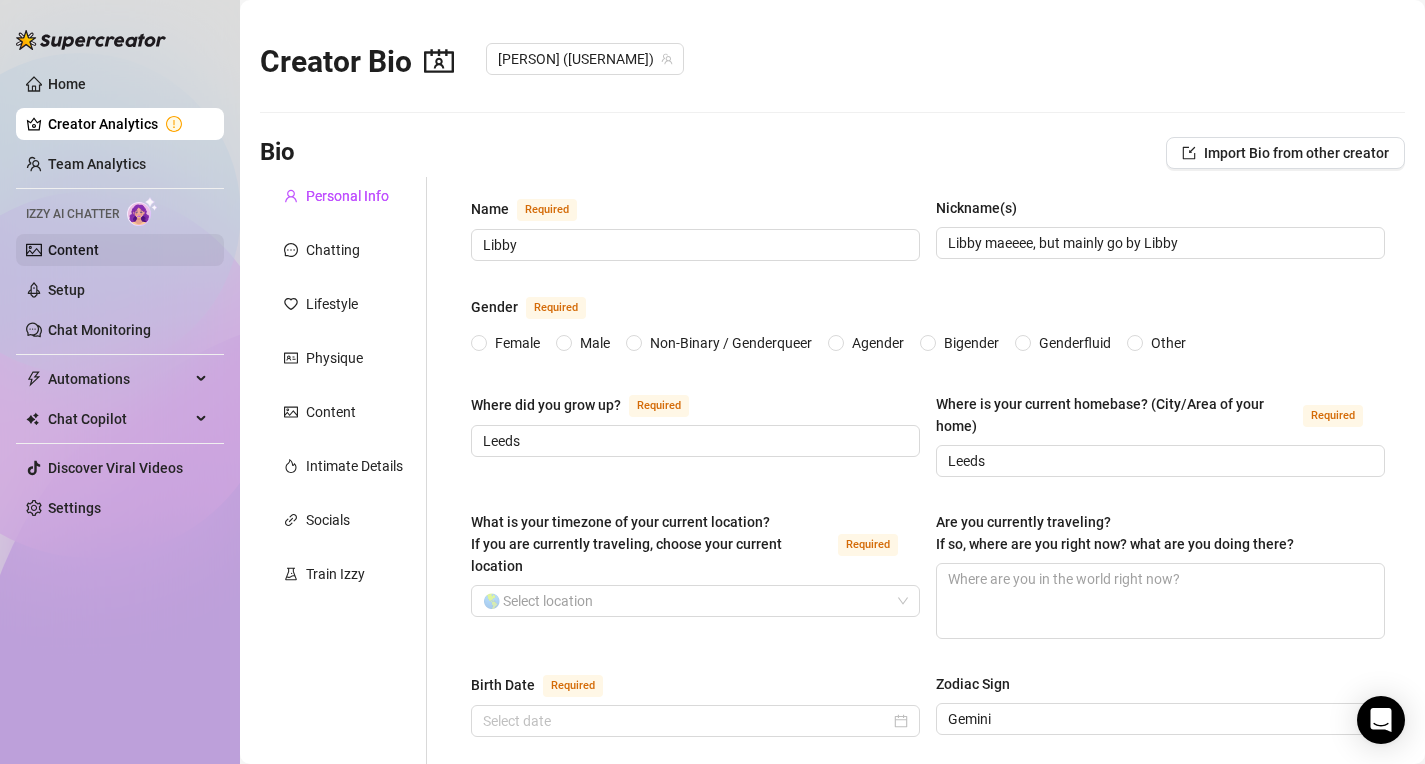 type 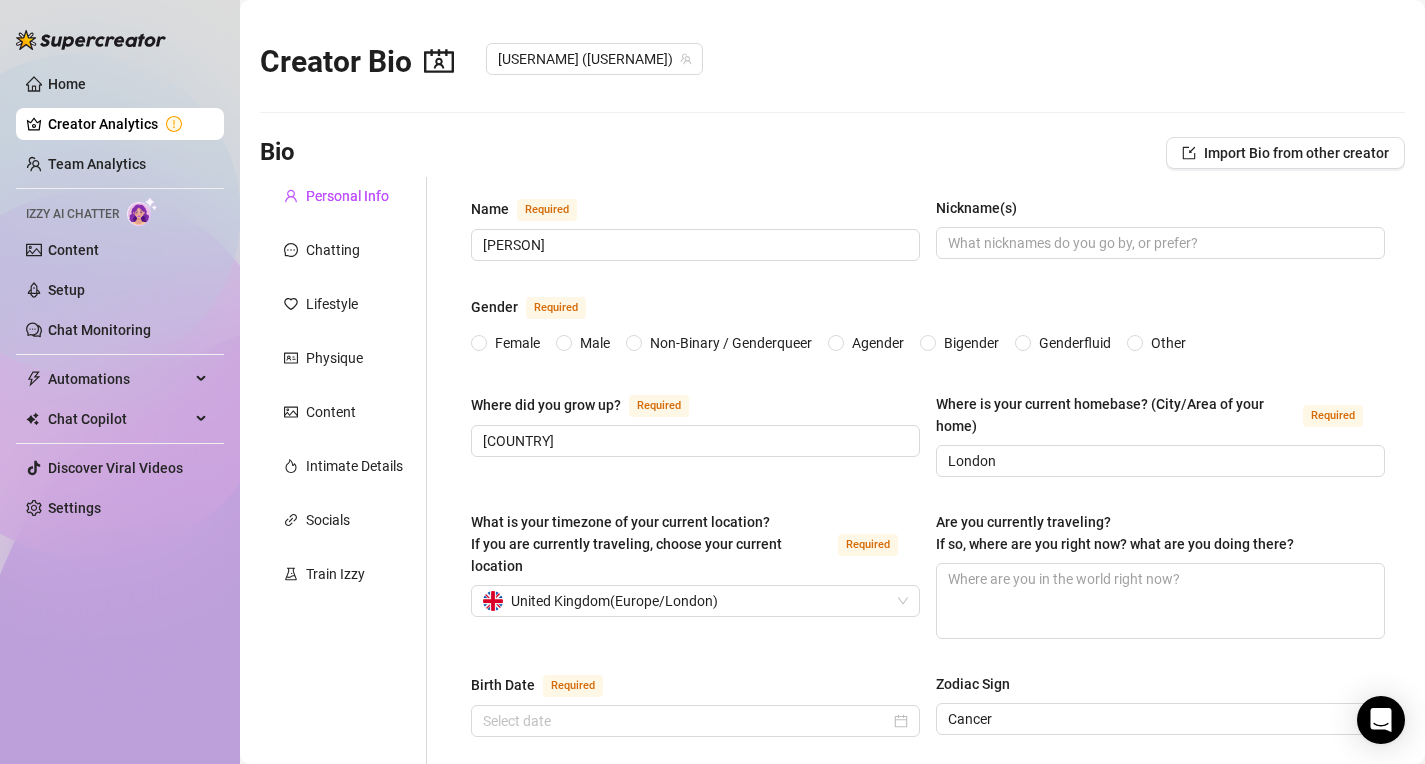 type 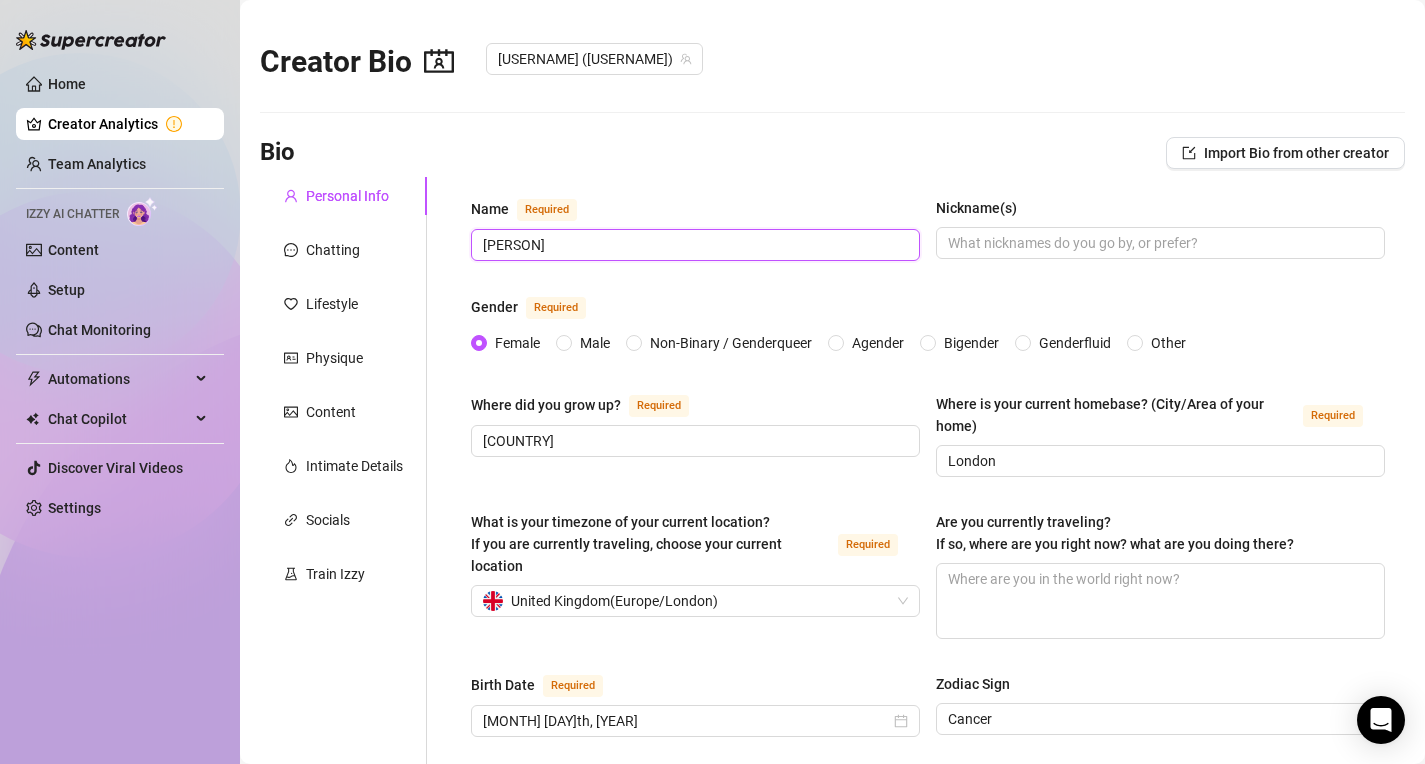 click on "[PERSON]" at bounding box center (693, 245) 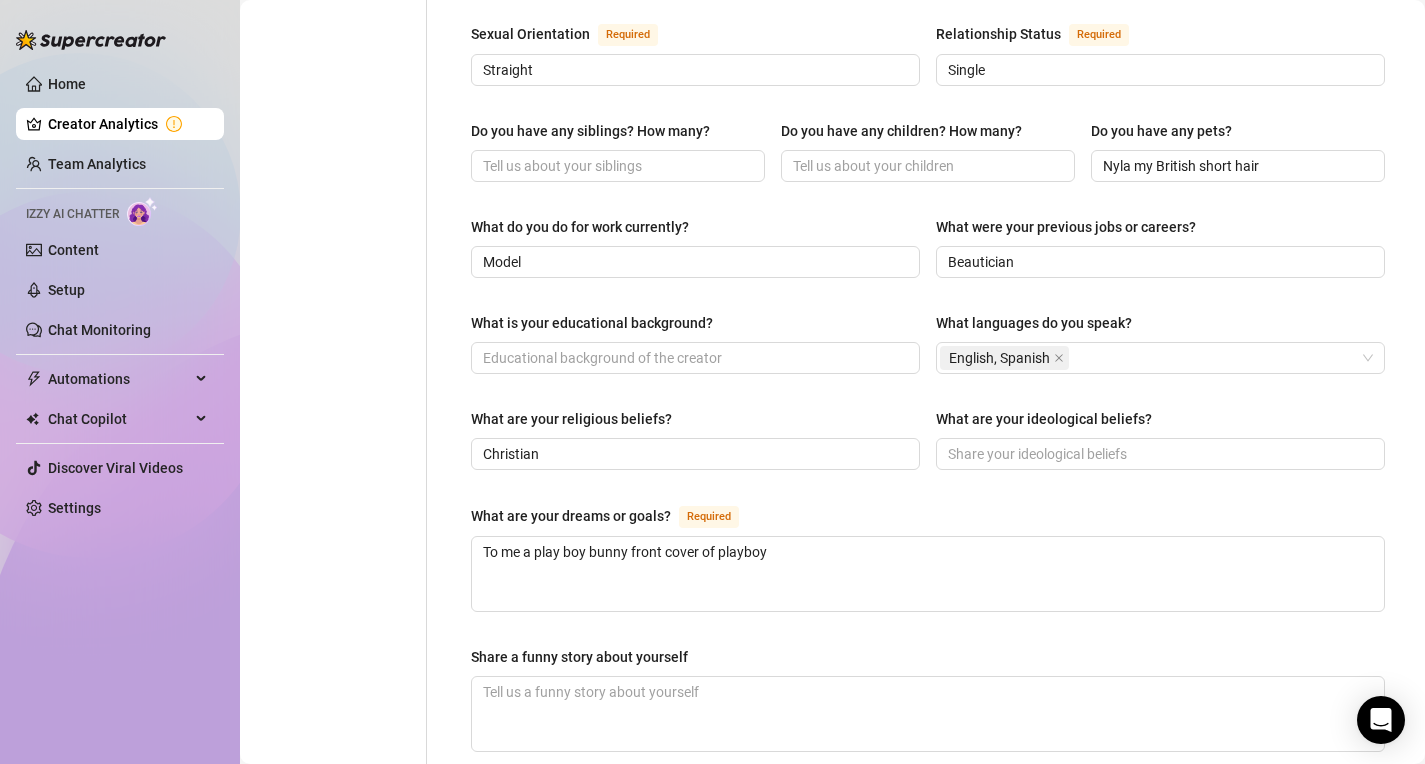 scroll, scrollTop: 1225, scrollLeft: 0, axis: vertical 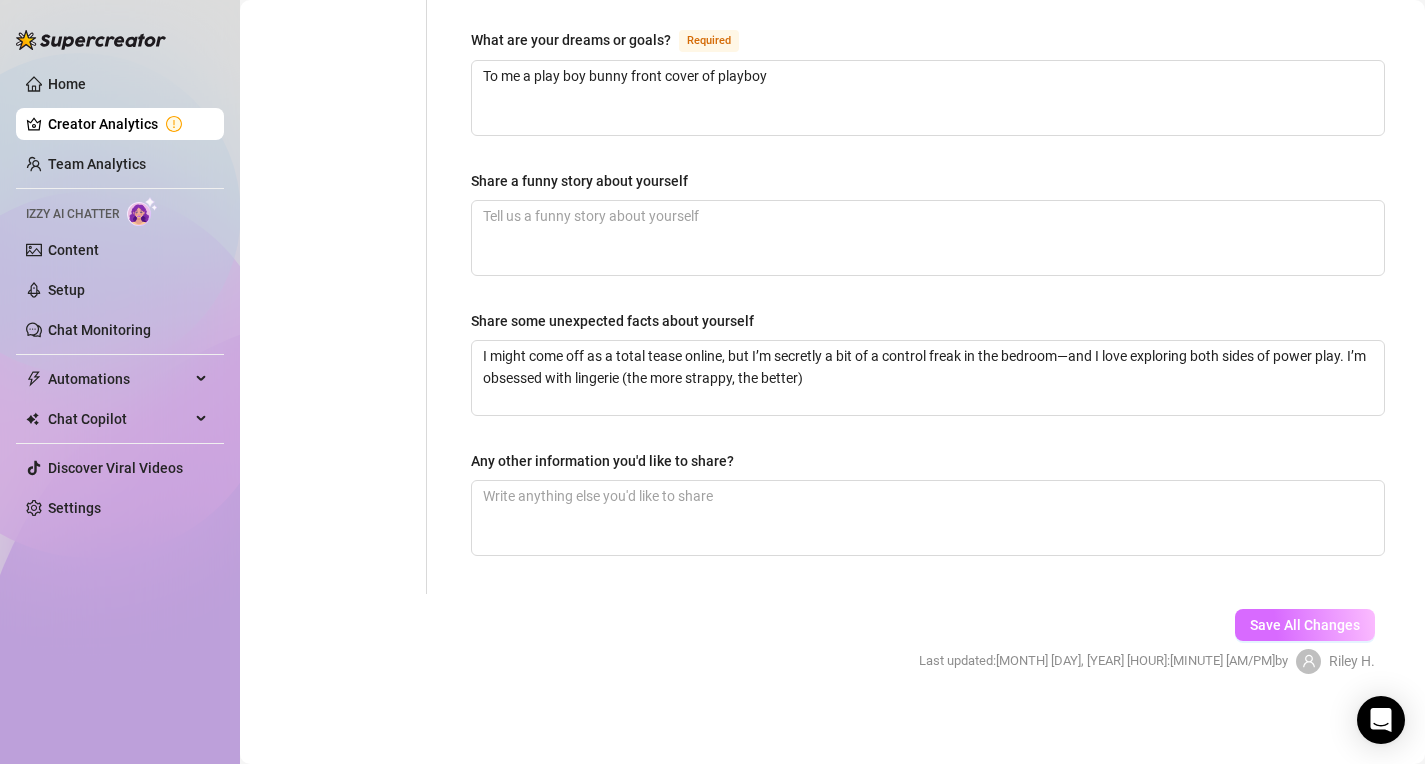 type on "Ella" 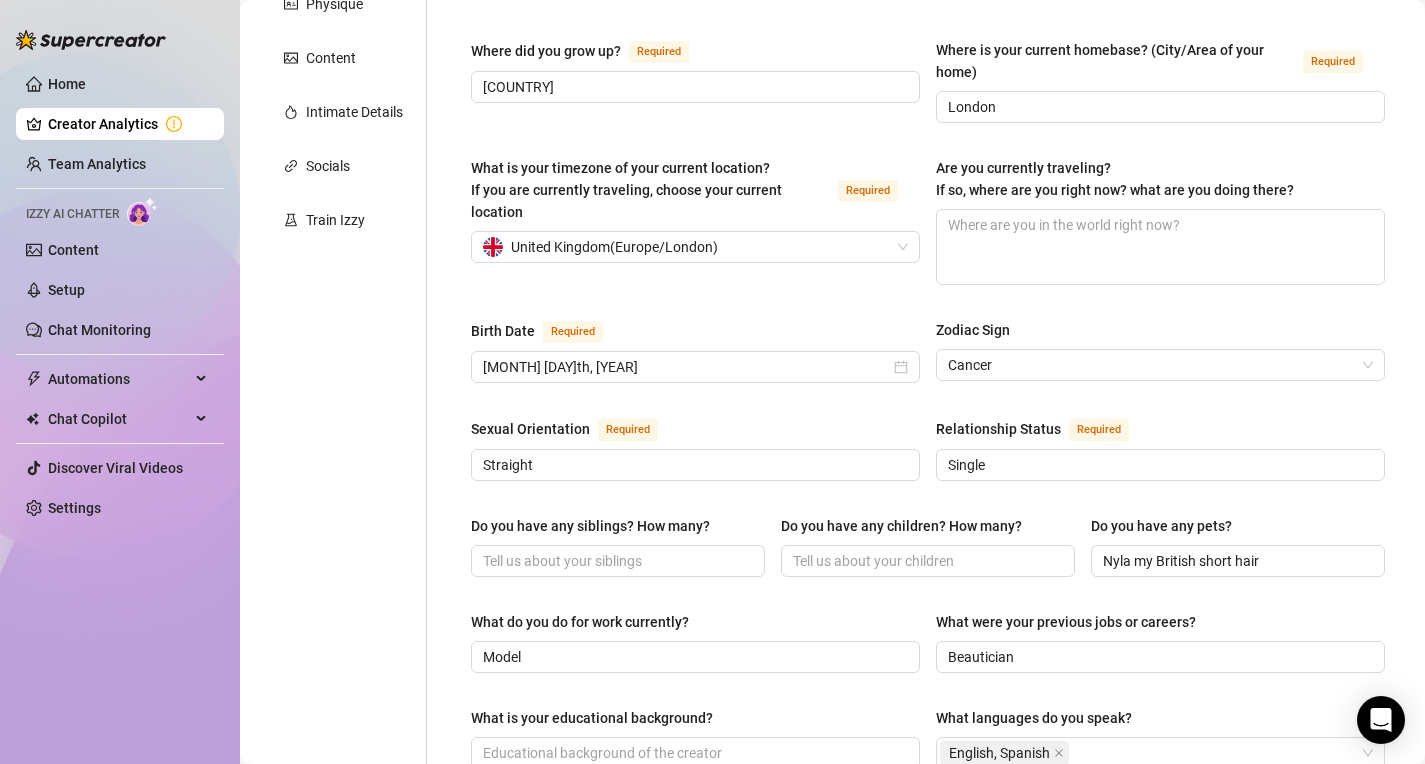 scroll, scrollTop: 164, scrollLeft: 0, axis: vertical 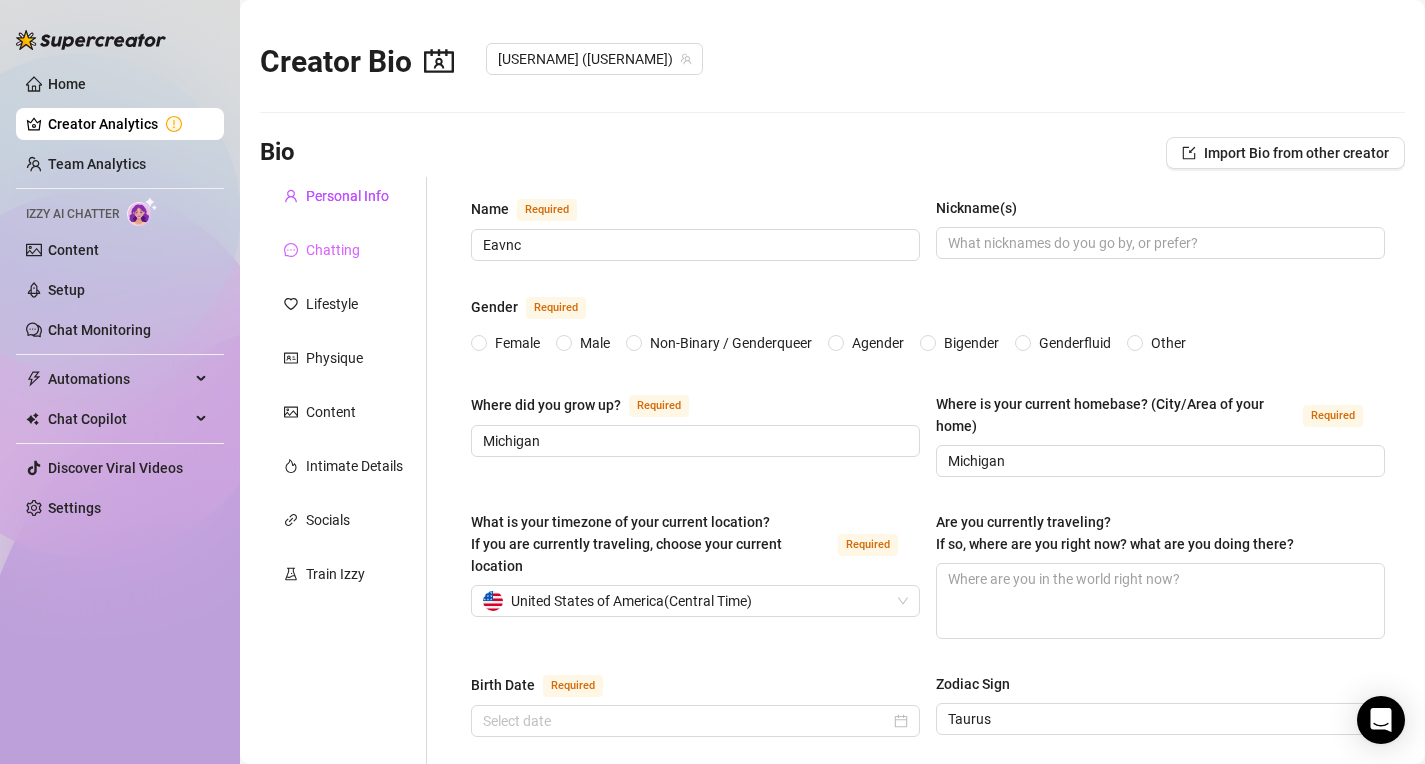 type 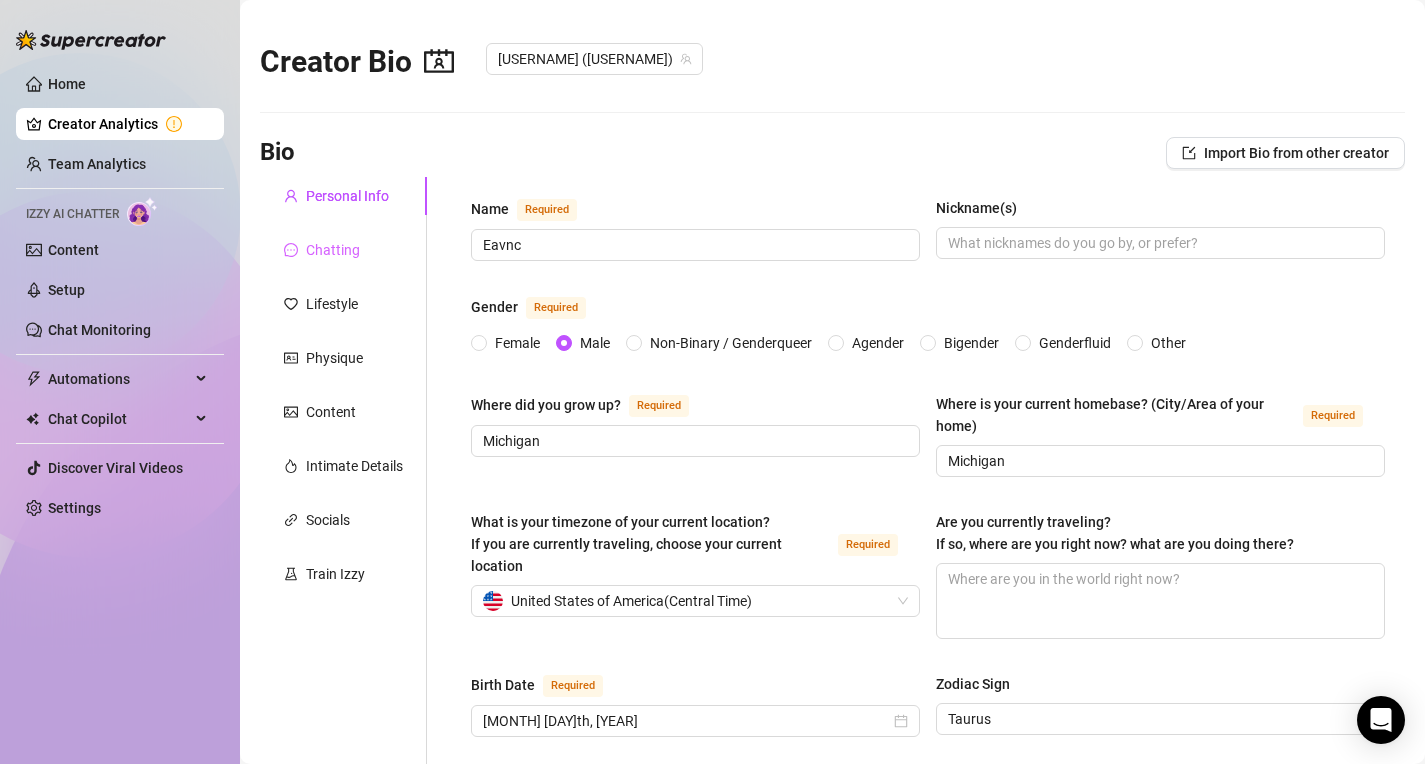 type on "[MONTH] [DAY]th, [YEAR]" 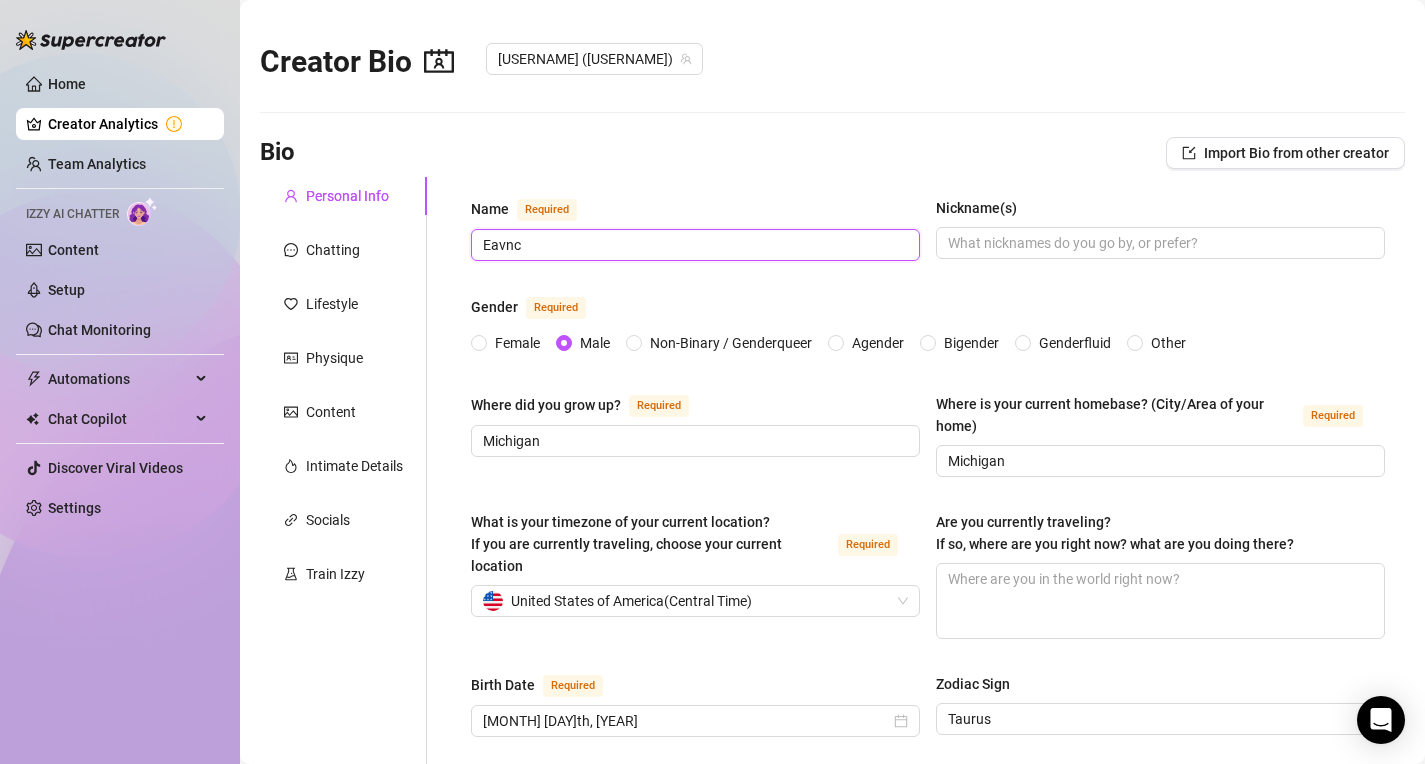 click on "Eavnc" at bounding box center (693, 245) 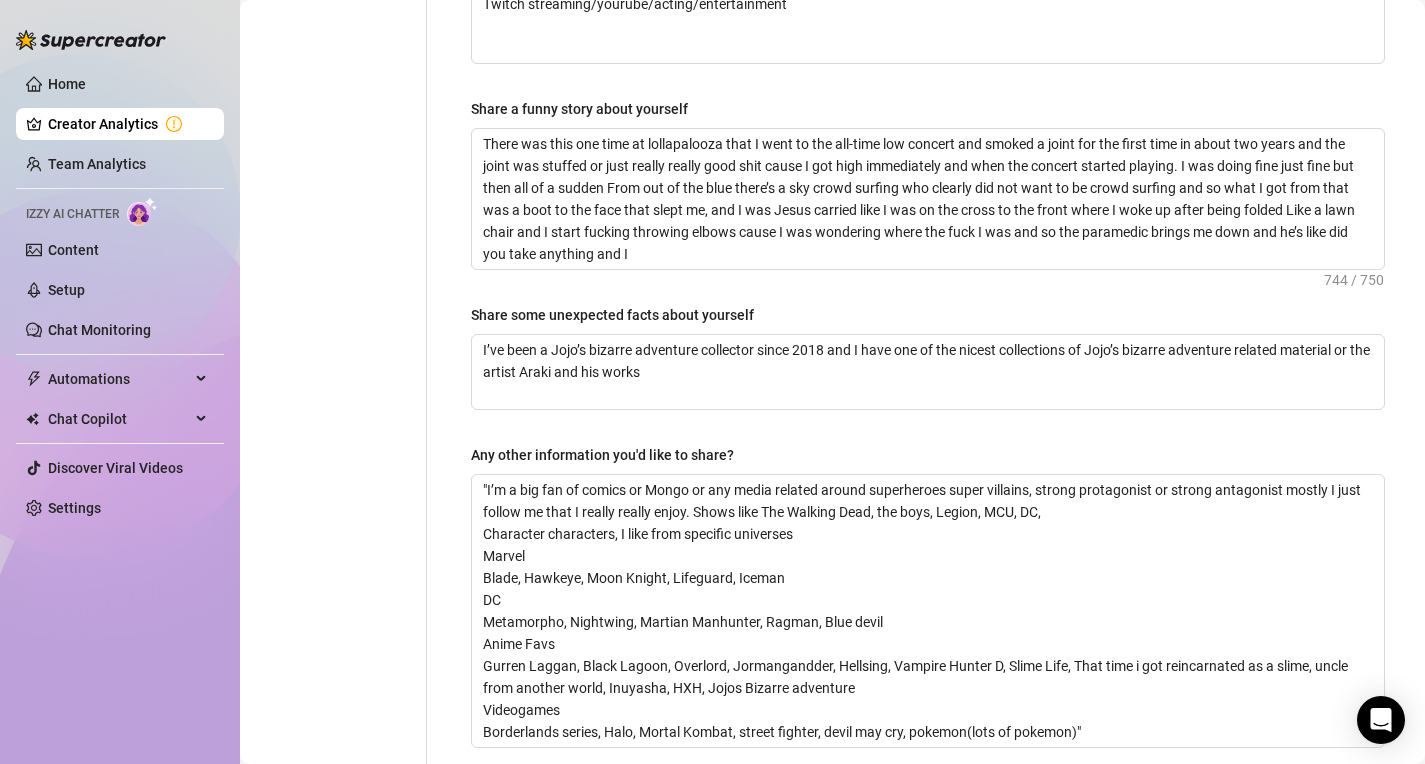 scroll, scrollTop: 1489, scrollLeft: 0, axis: vertical 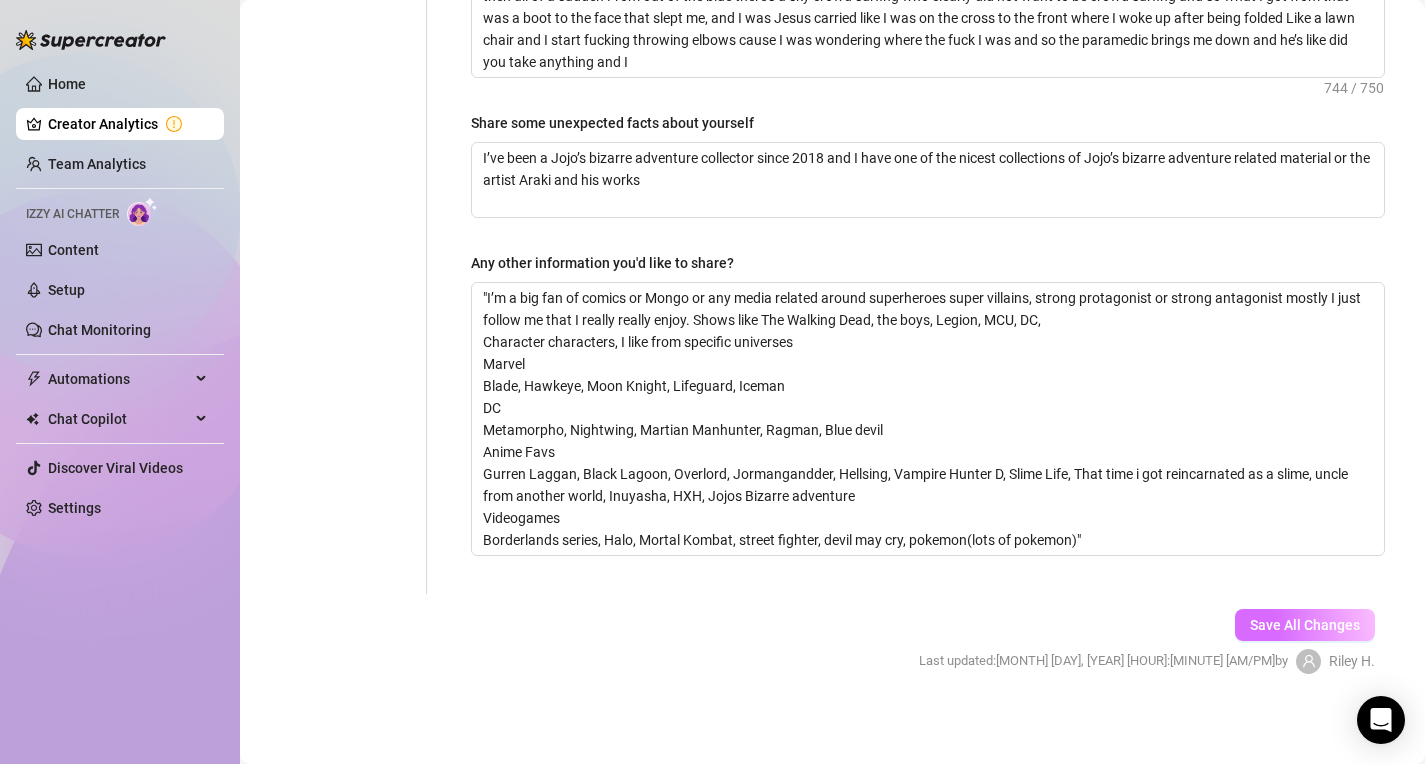 type on "[PERSON]" 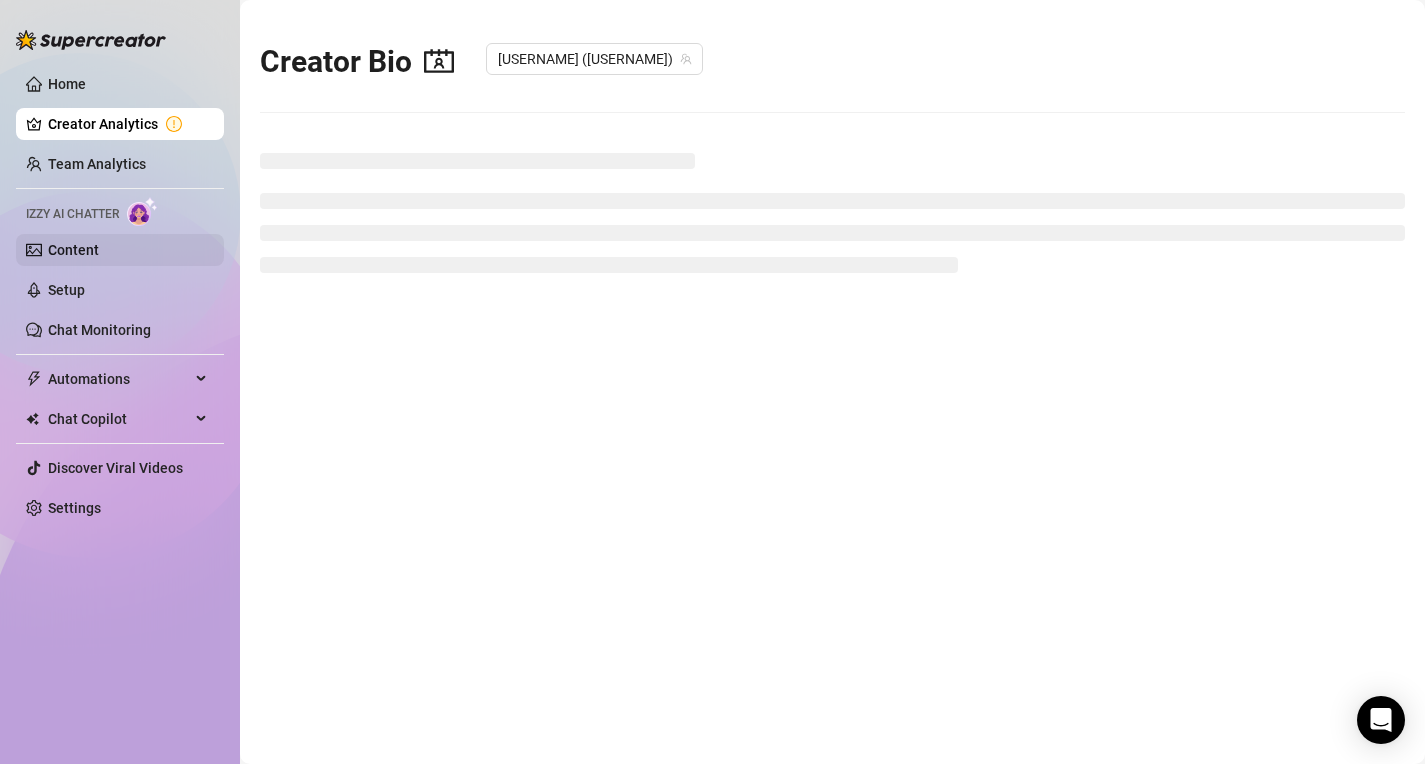 scroll, scrollTop: 0, scrollLeft: 0, axis: both 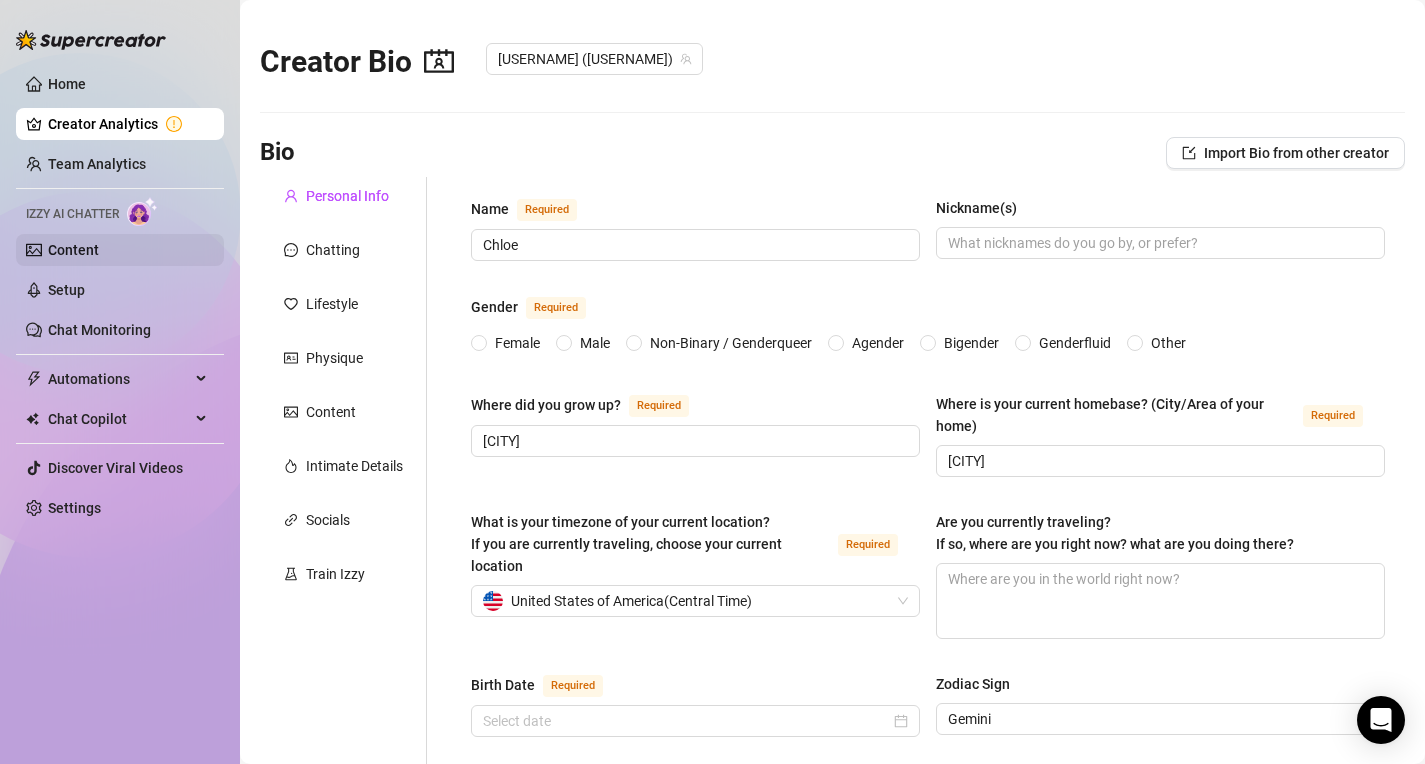 type 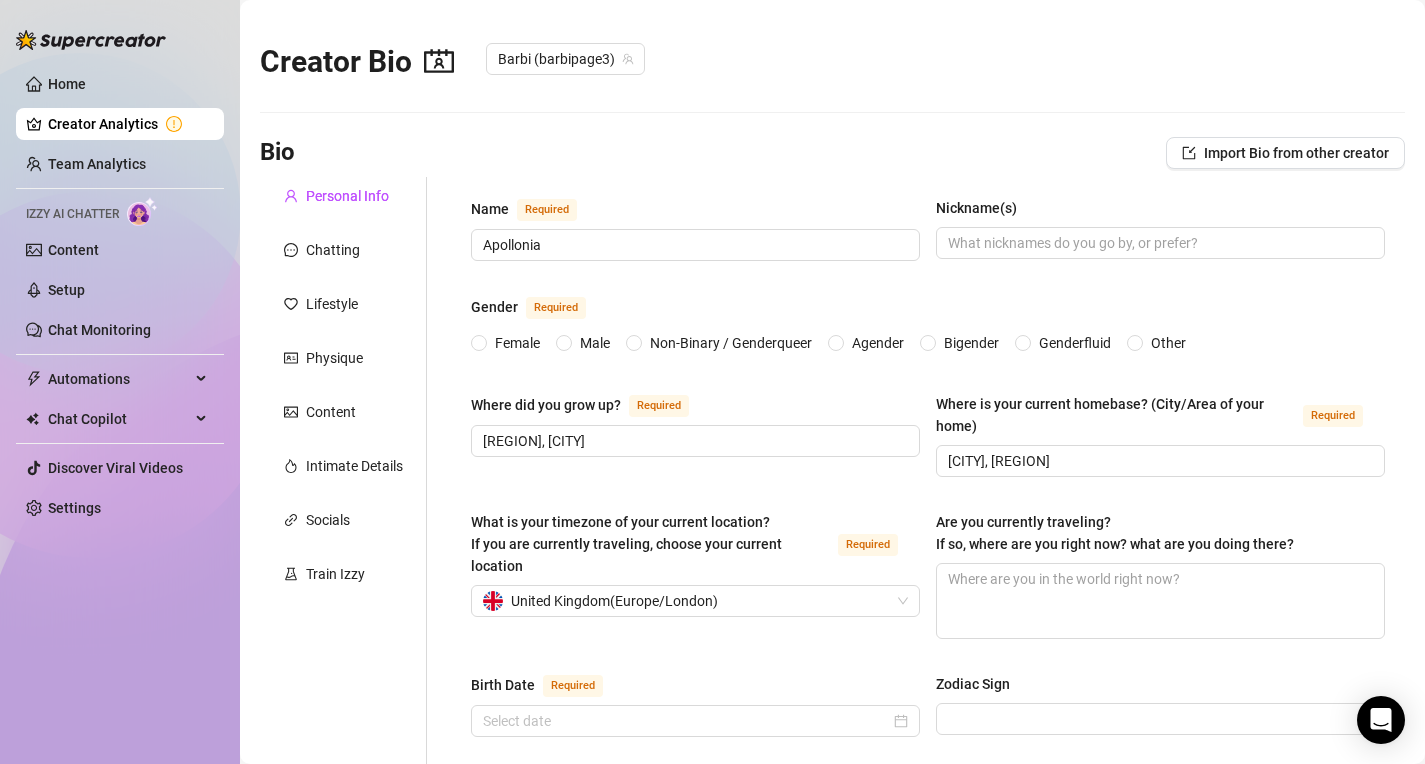 type 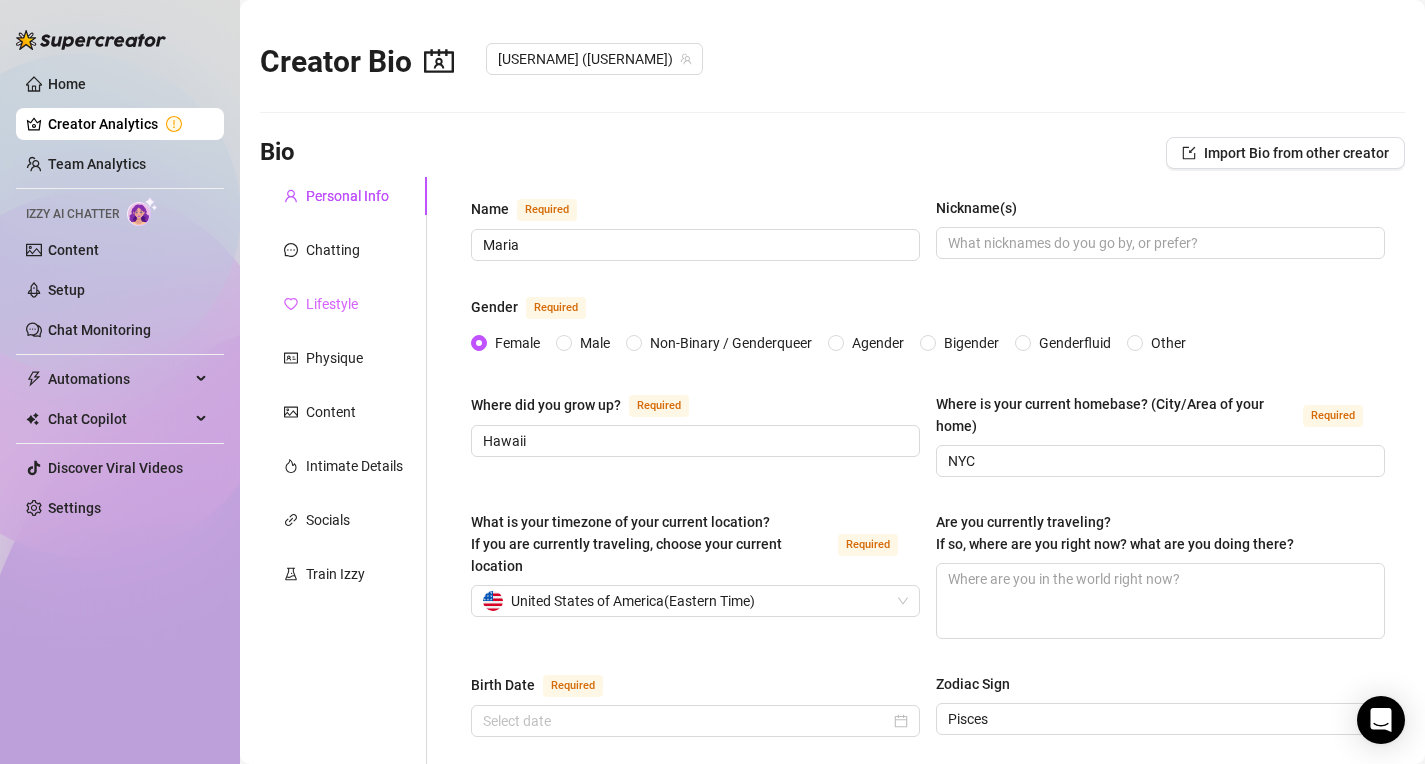 type 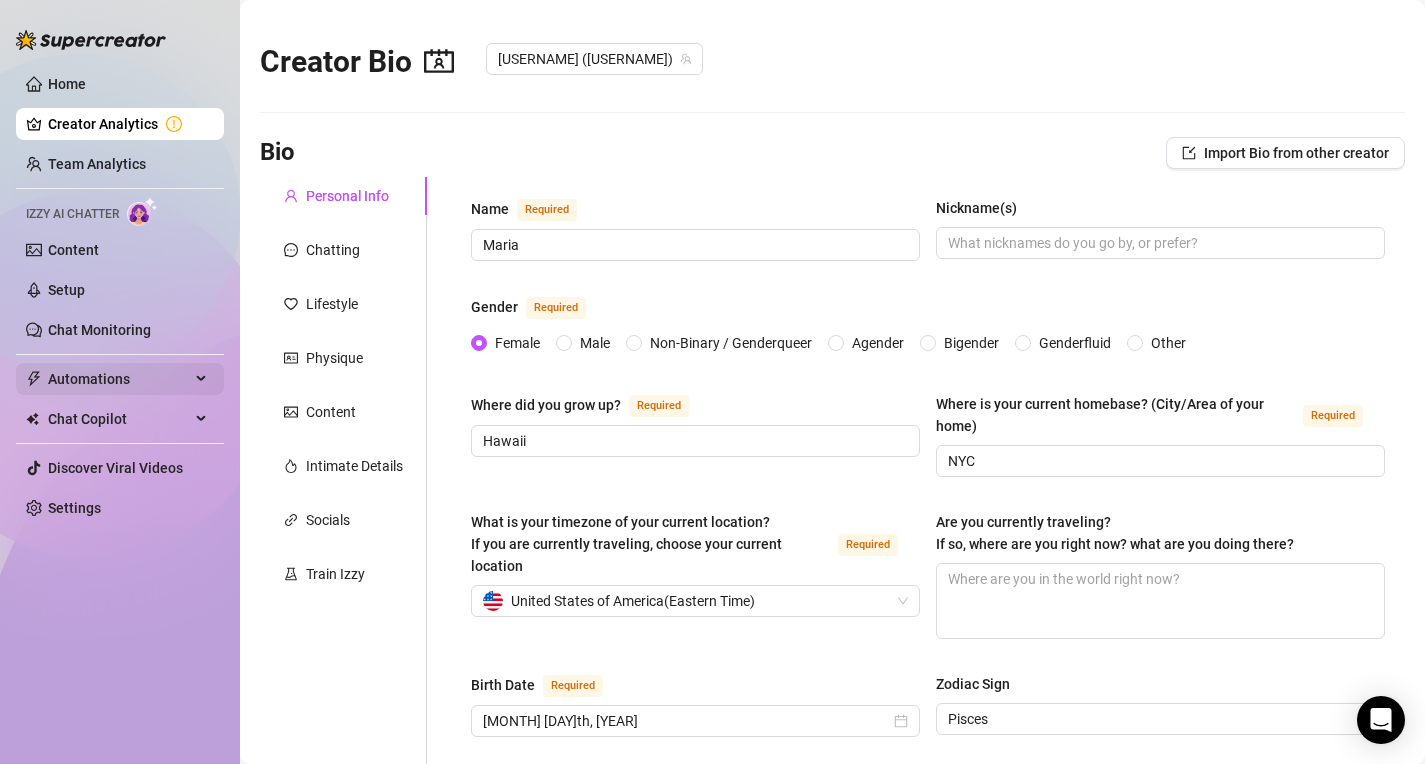 click on "Automations" at bounding box center (119, 379) 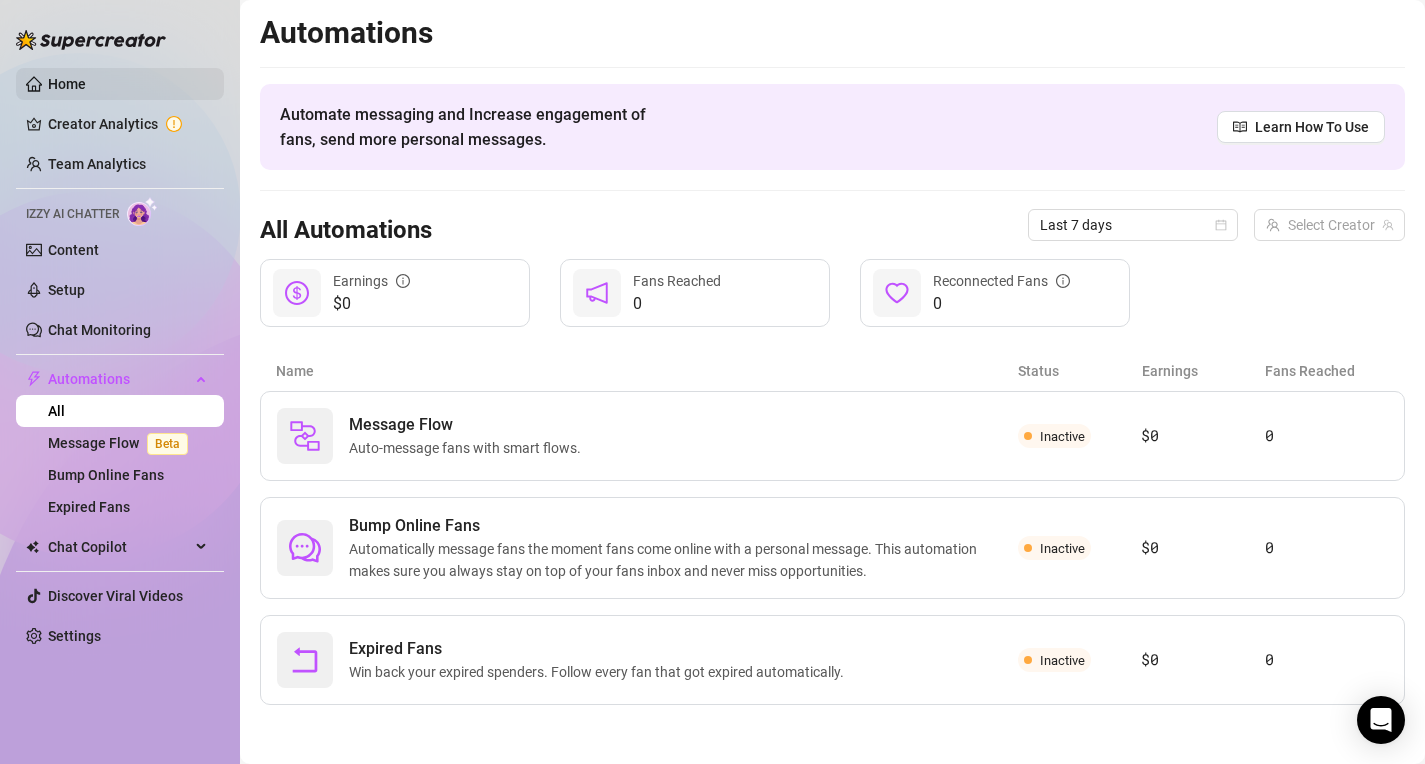 click on "Home" at bounding box center (67, 84) 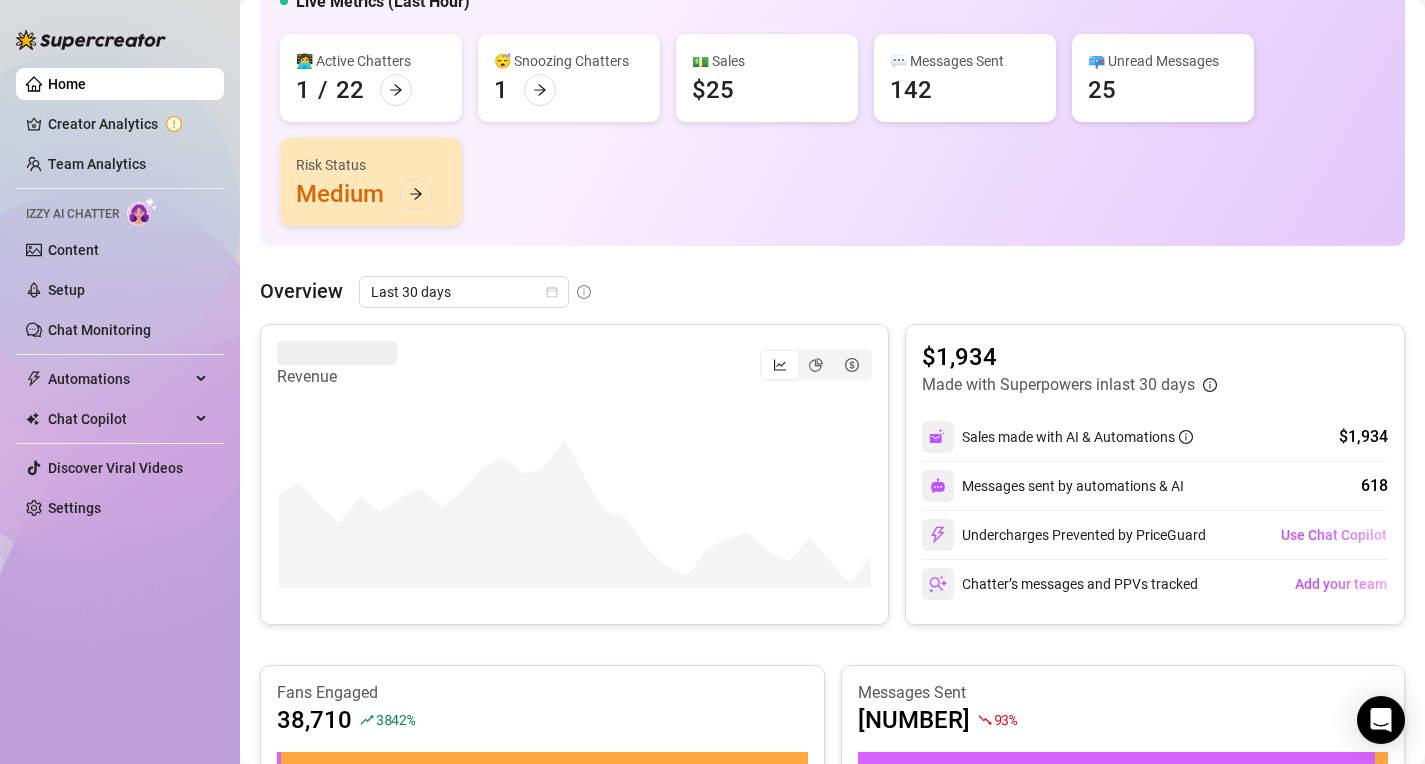 scroll, scrollTop: 188, scrollLeft: 0, axis: vertical 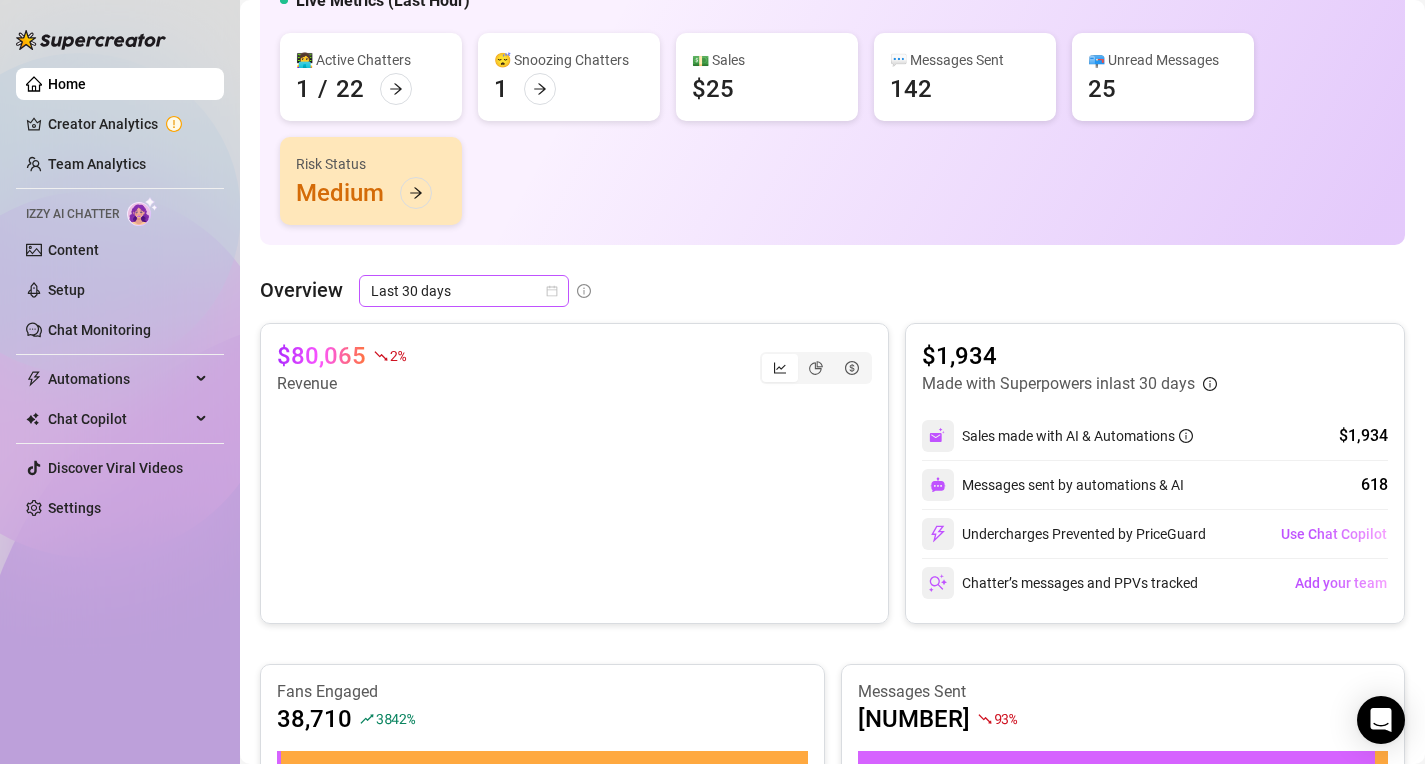 click 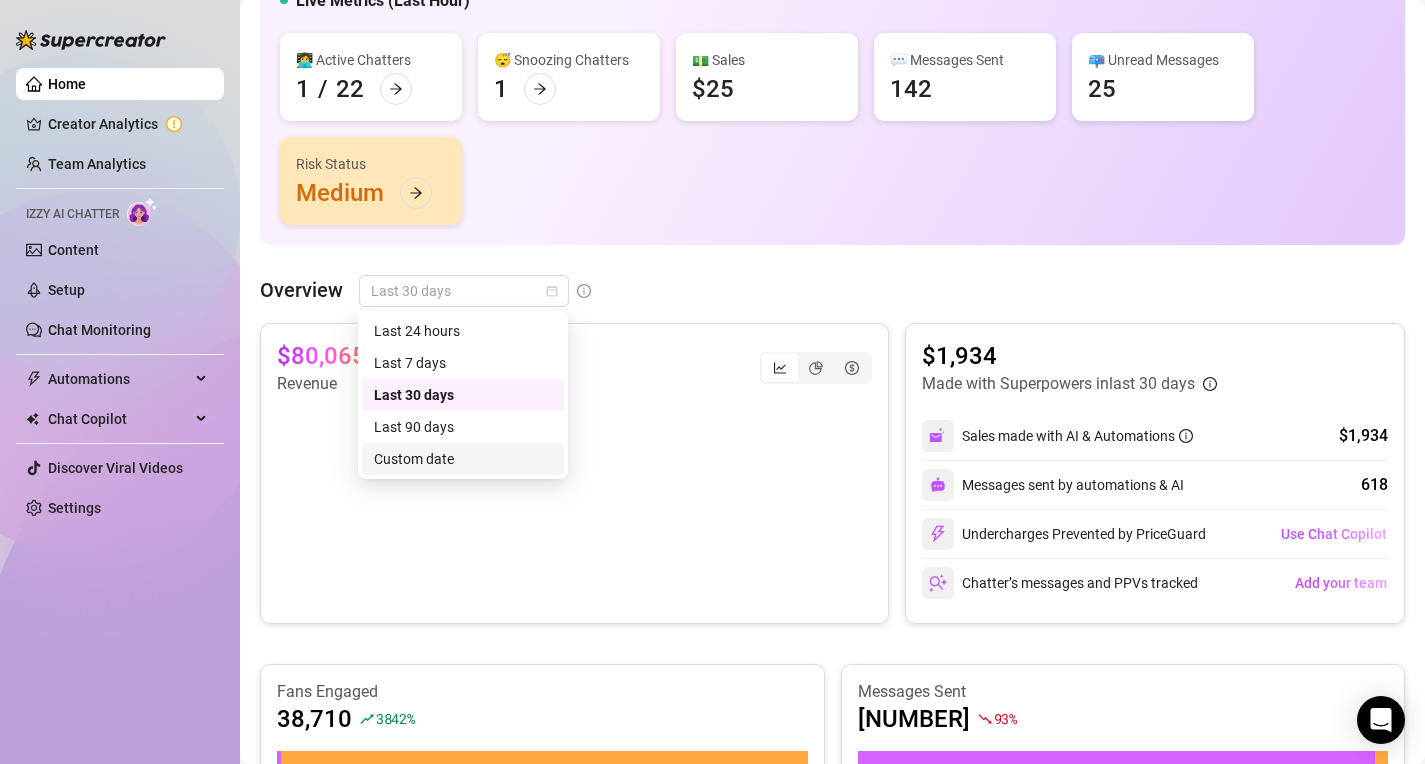 click on "Custom date" at bounding box center [463, 459] 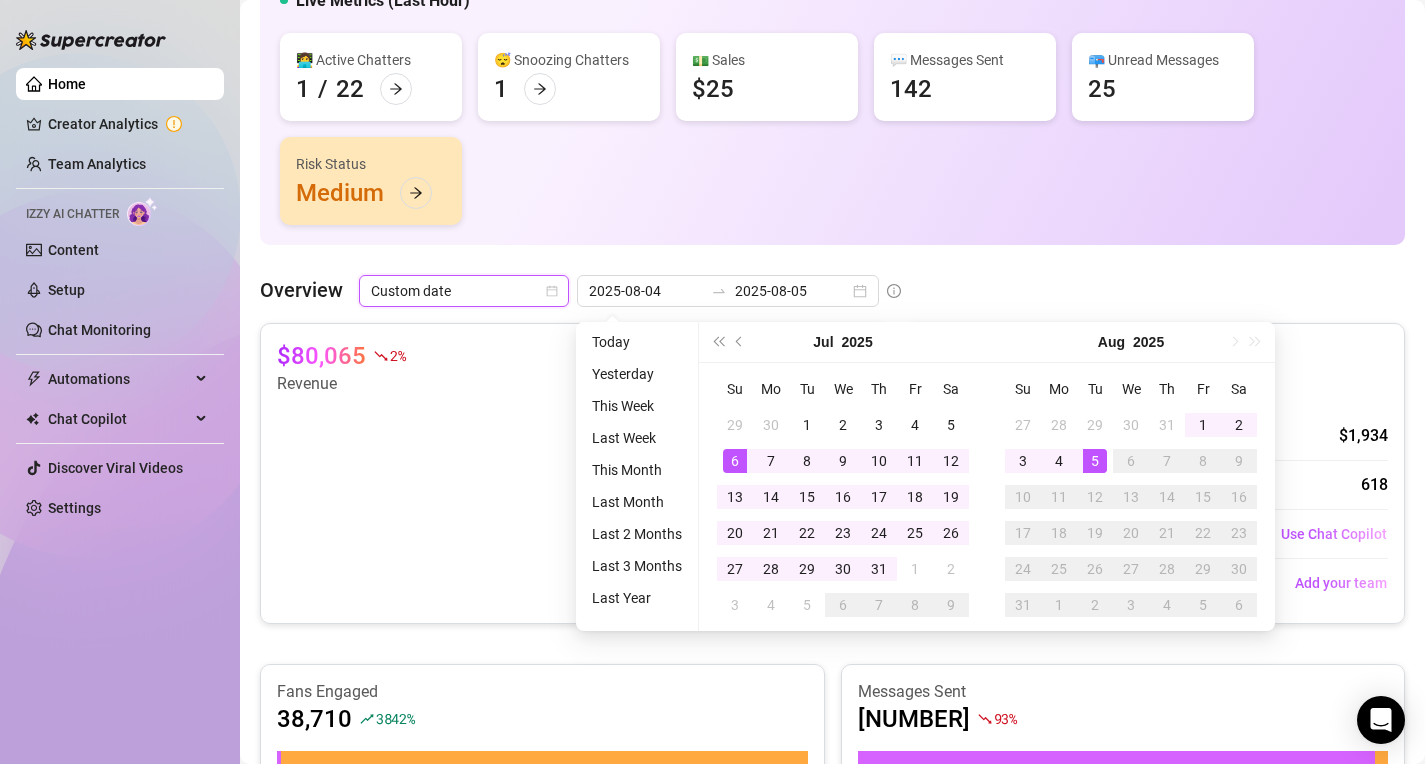 type on "2025-08-05" 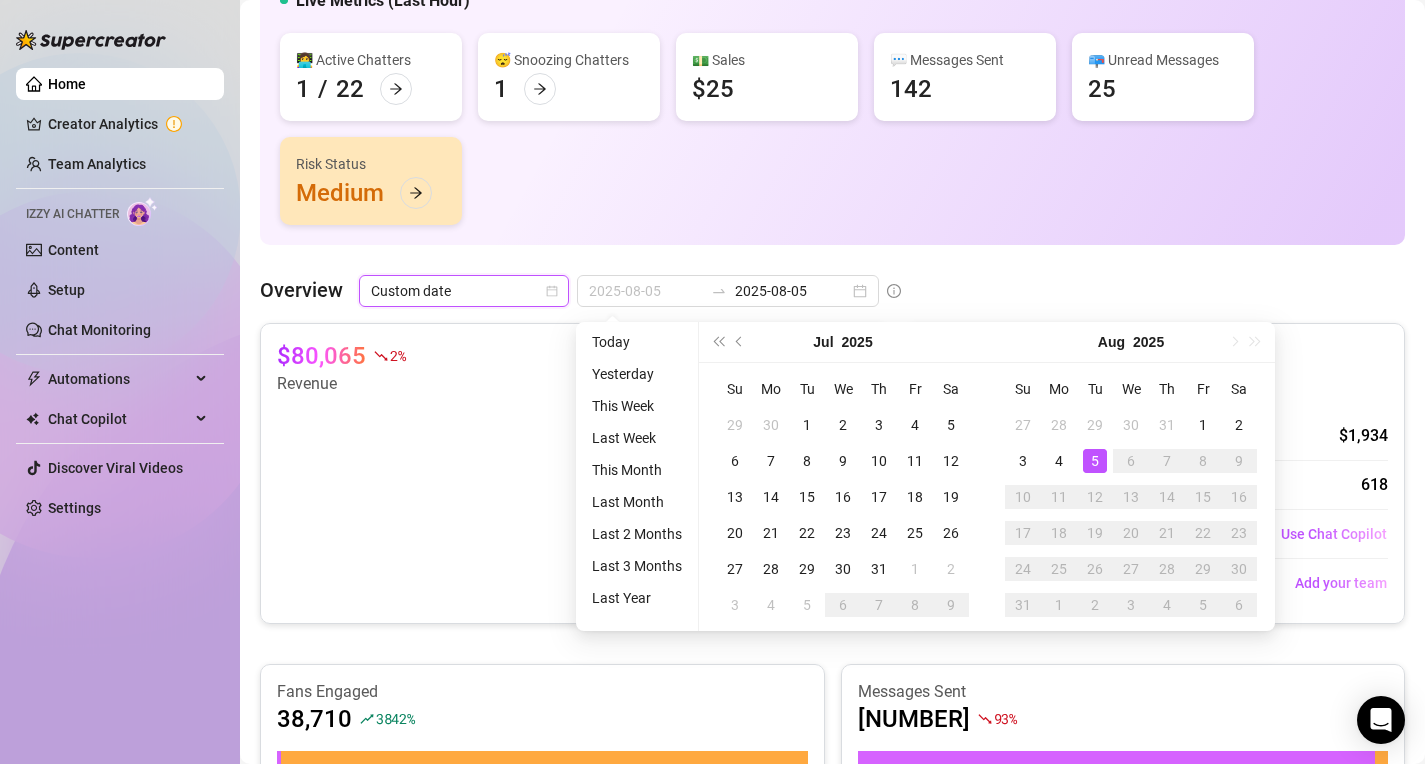 click on "5" at bounding box center (1095, 461) 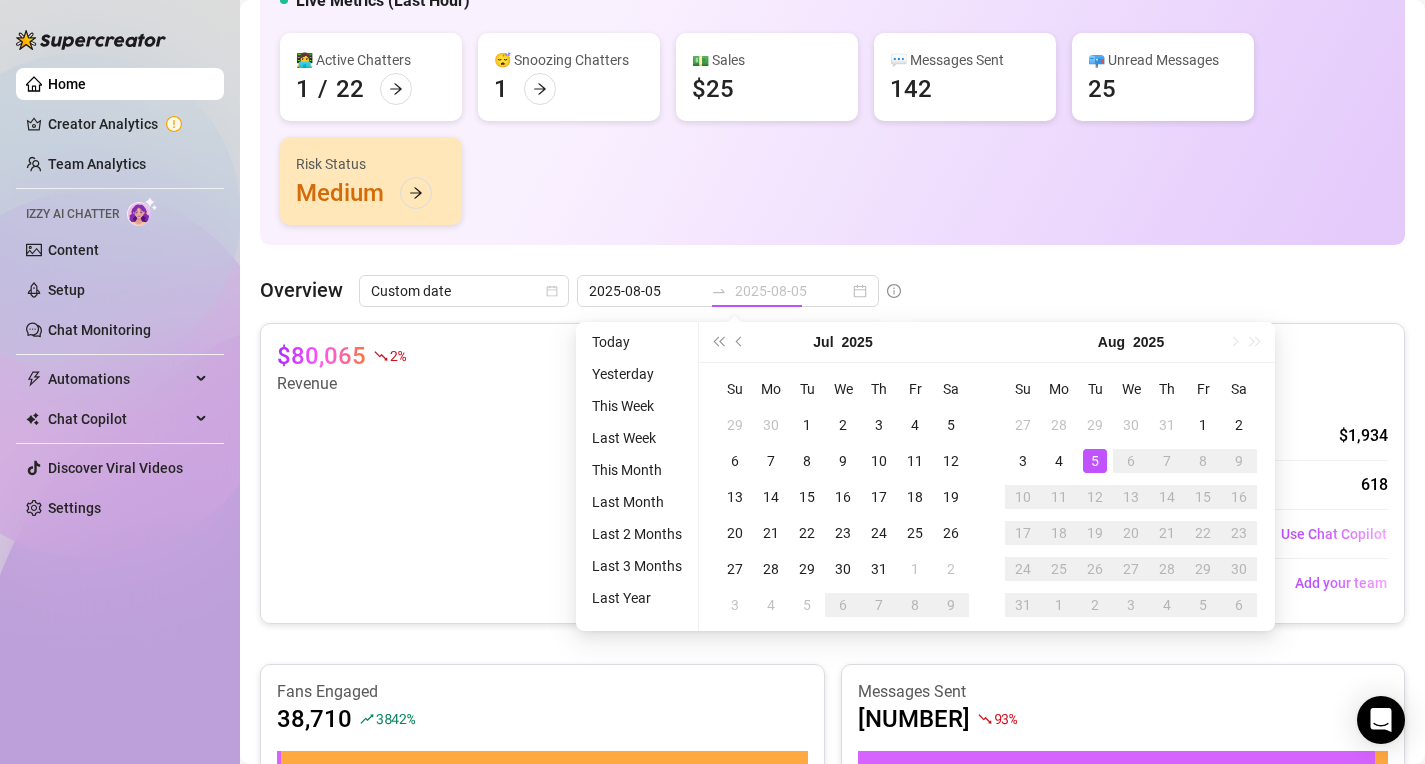 click on "5" at bounding box center [1095, 461] 